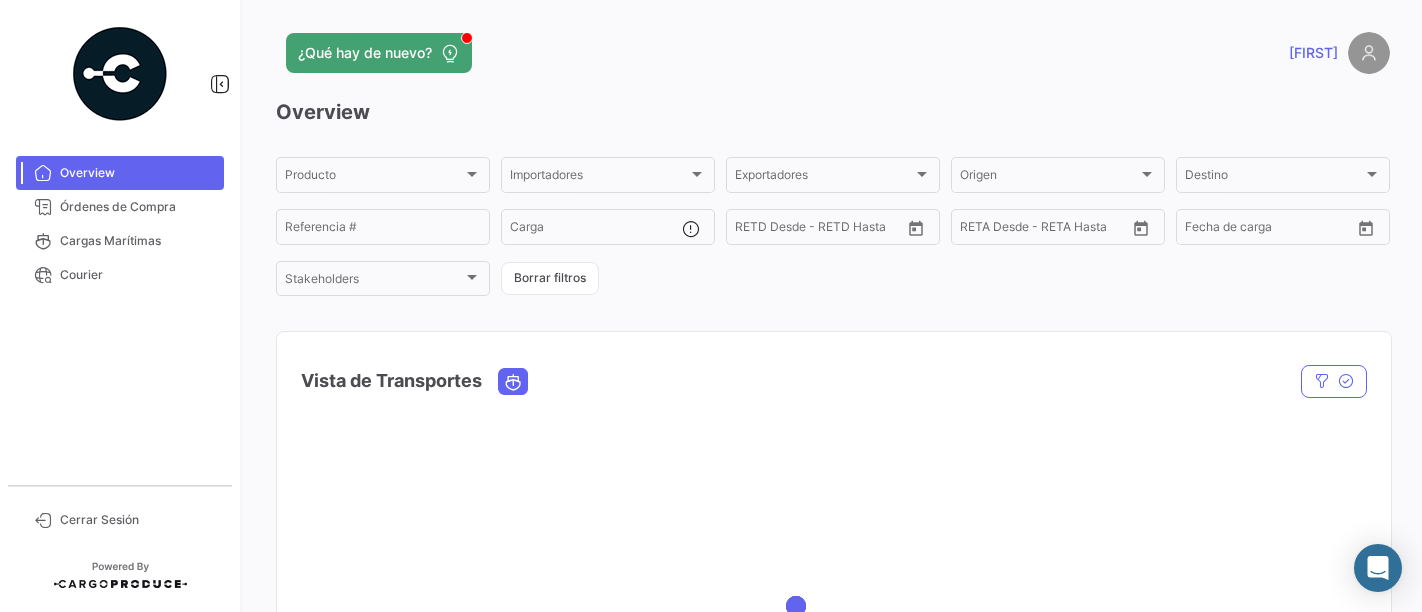 scroll, scrollTop: 0, scrollLeft: 0, axis: both 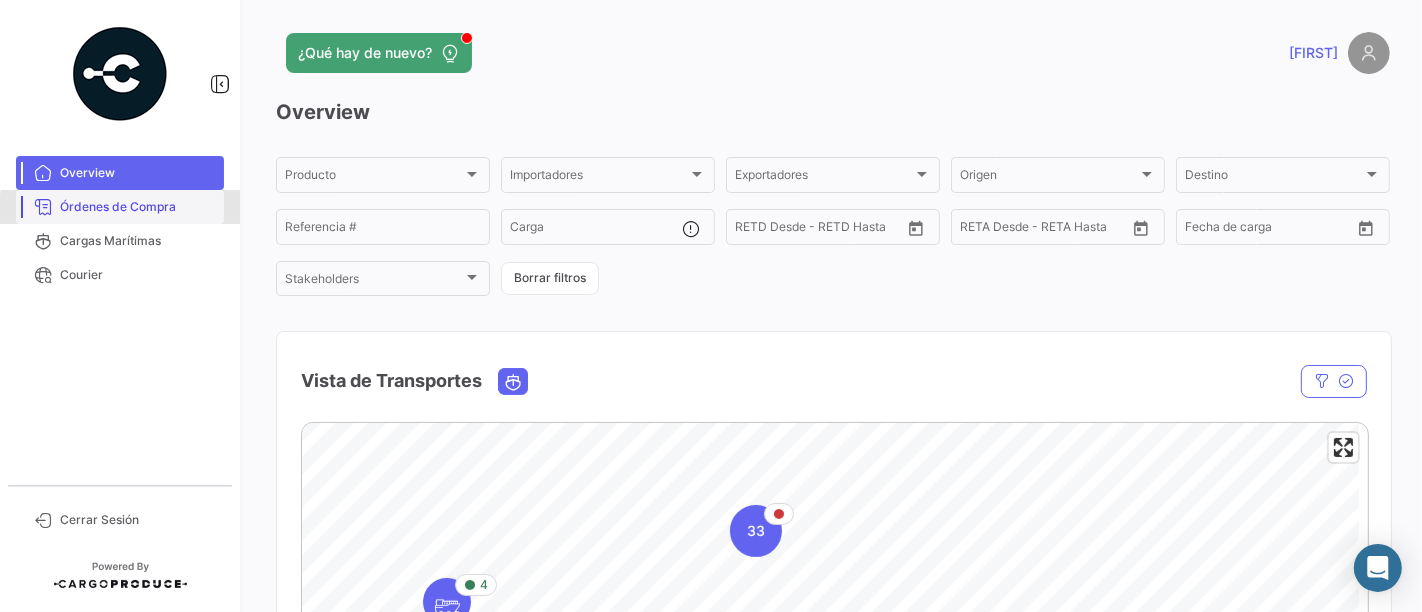click on "Órdenes de Compra" at bounding box center (138, 207) 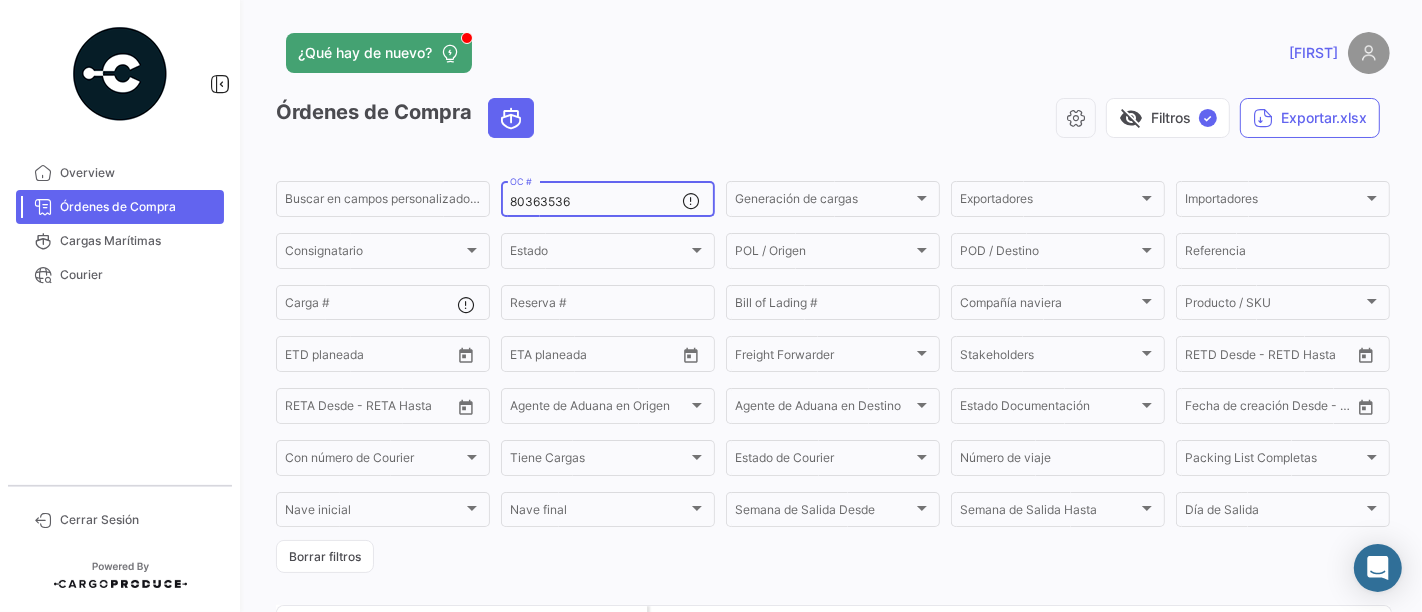 click on "[ID]  OC #" 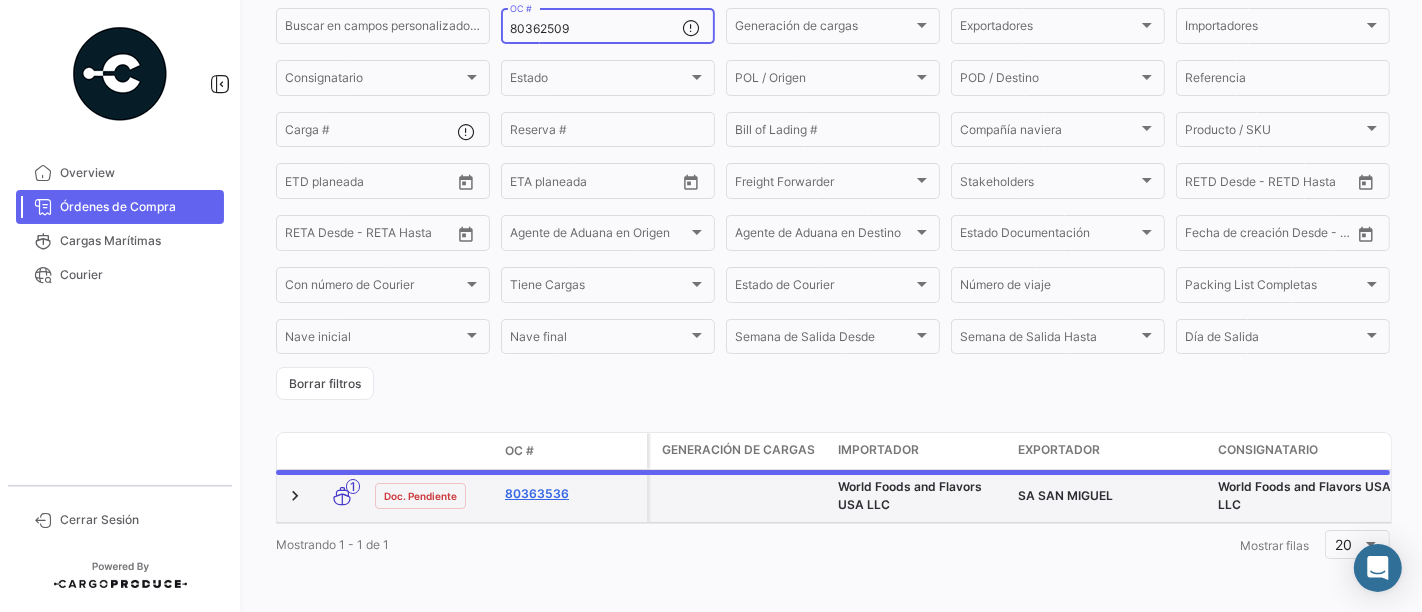 scroll, scrollTop: 183, scrollLeft: 0, axis: vertical 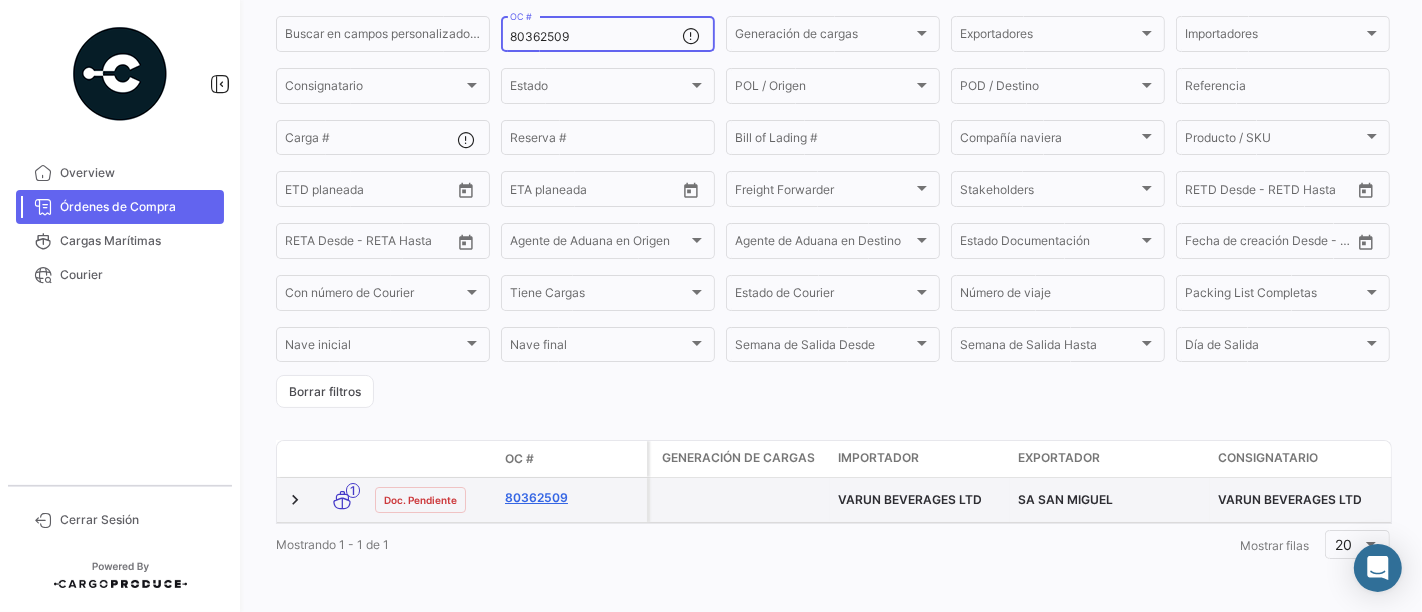 type on "80362509" 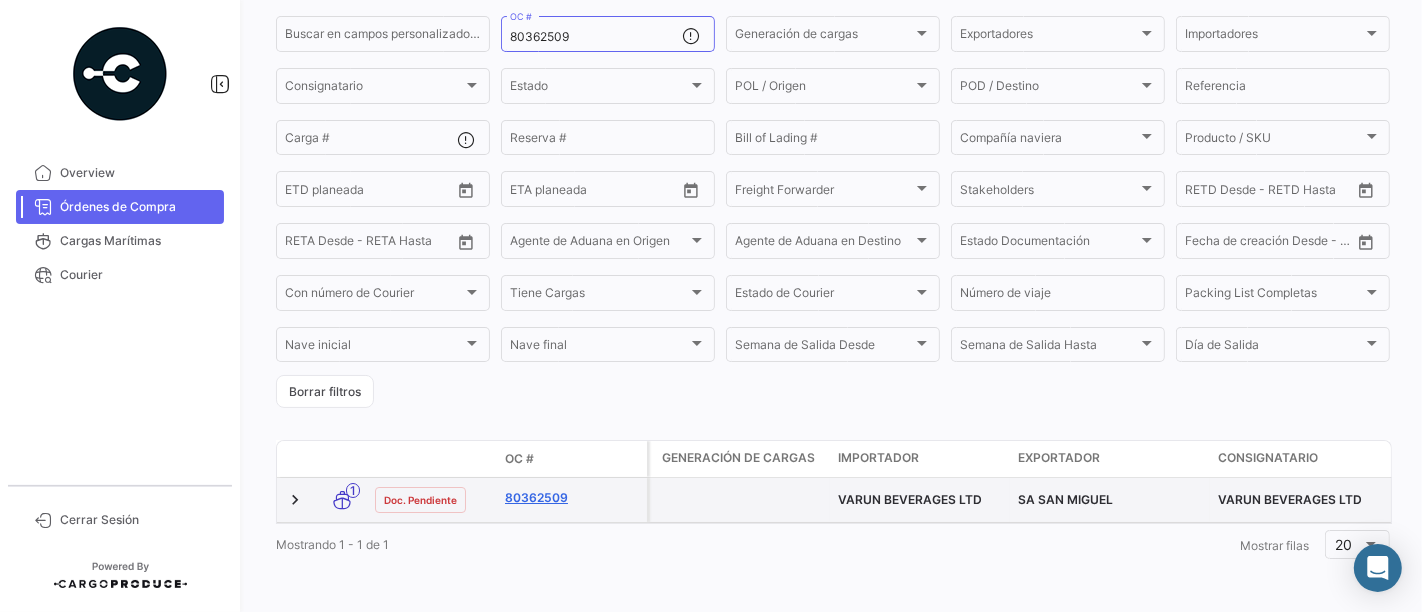 click on "80362509" 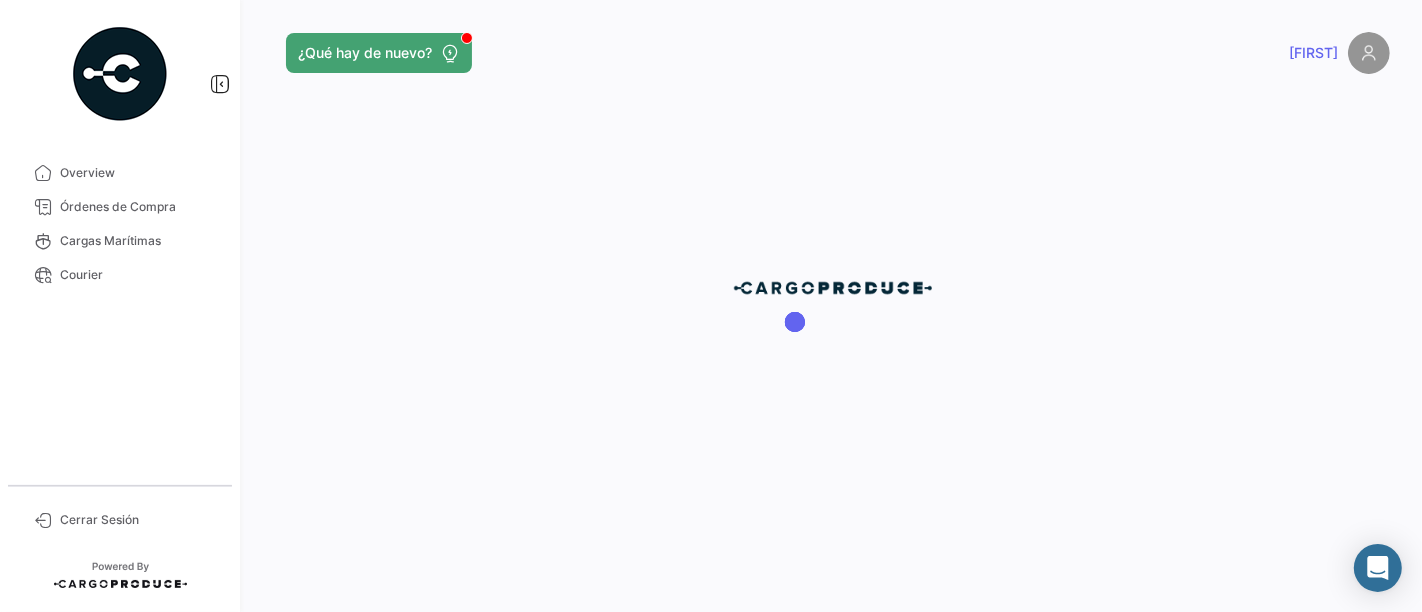 scroll, scrollTop: 0, scrollLeft: 0, axis: both 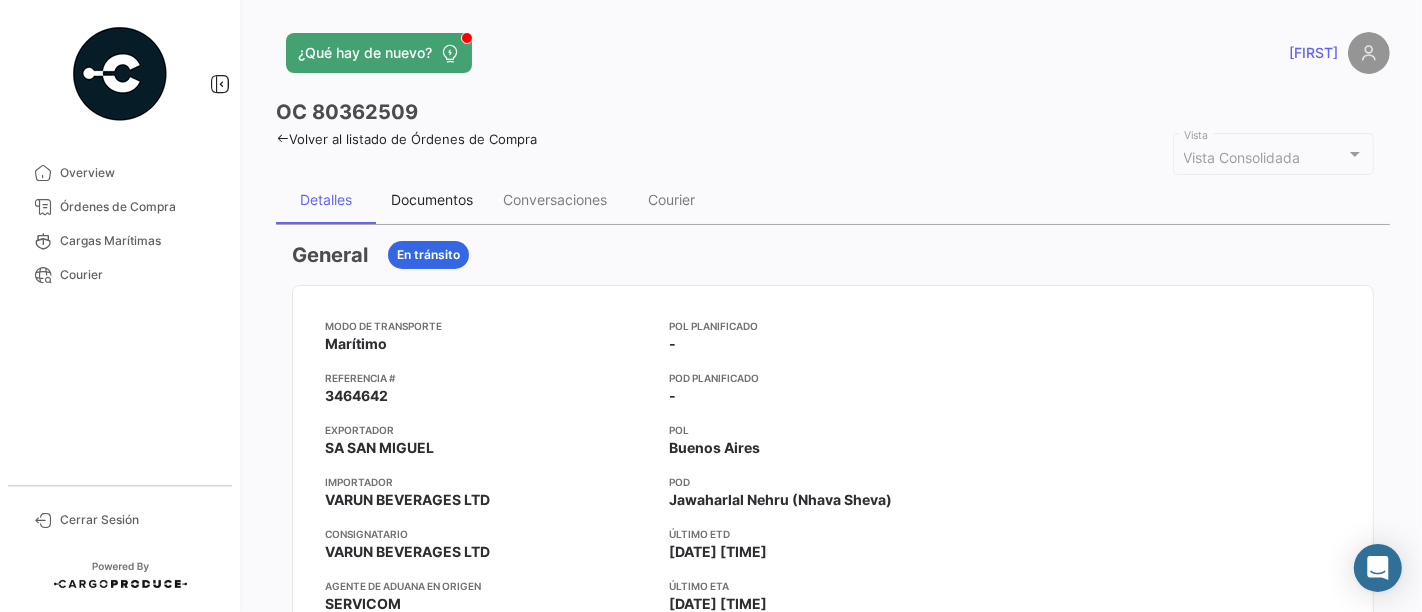 click on "Documentos" at bounding box center (432, 199) 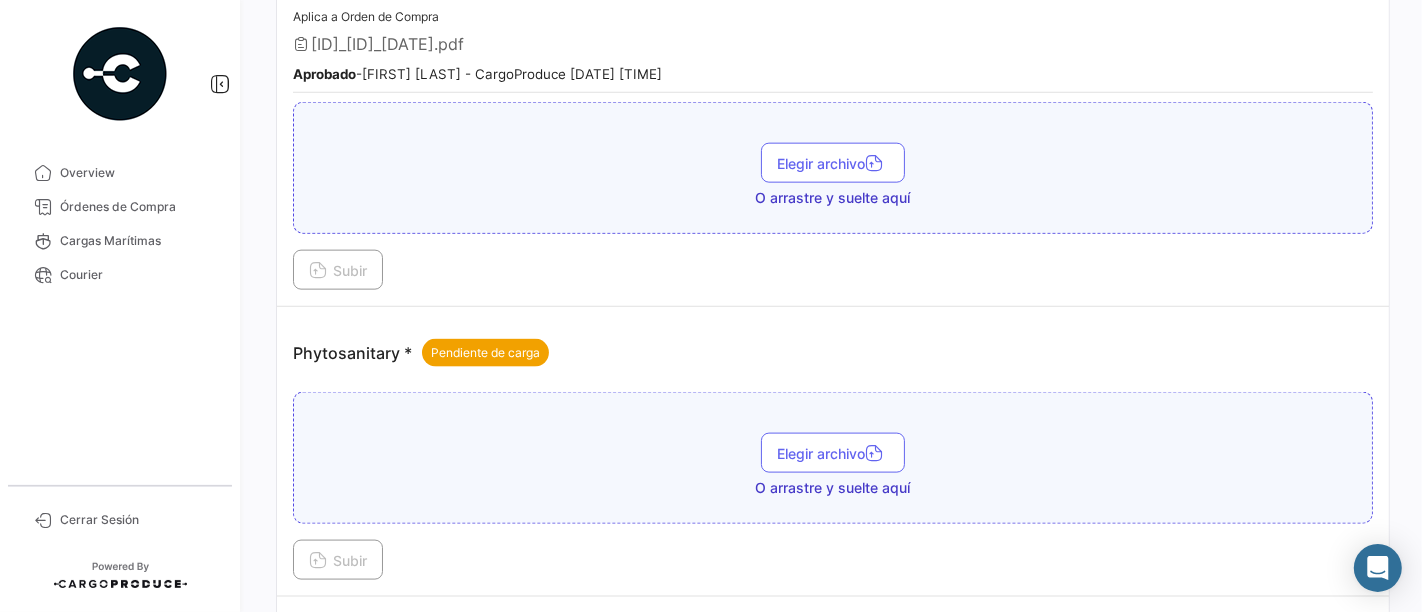 scroll, scrollTop: 2151, scrollLeft: 0, axis: vertical 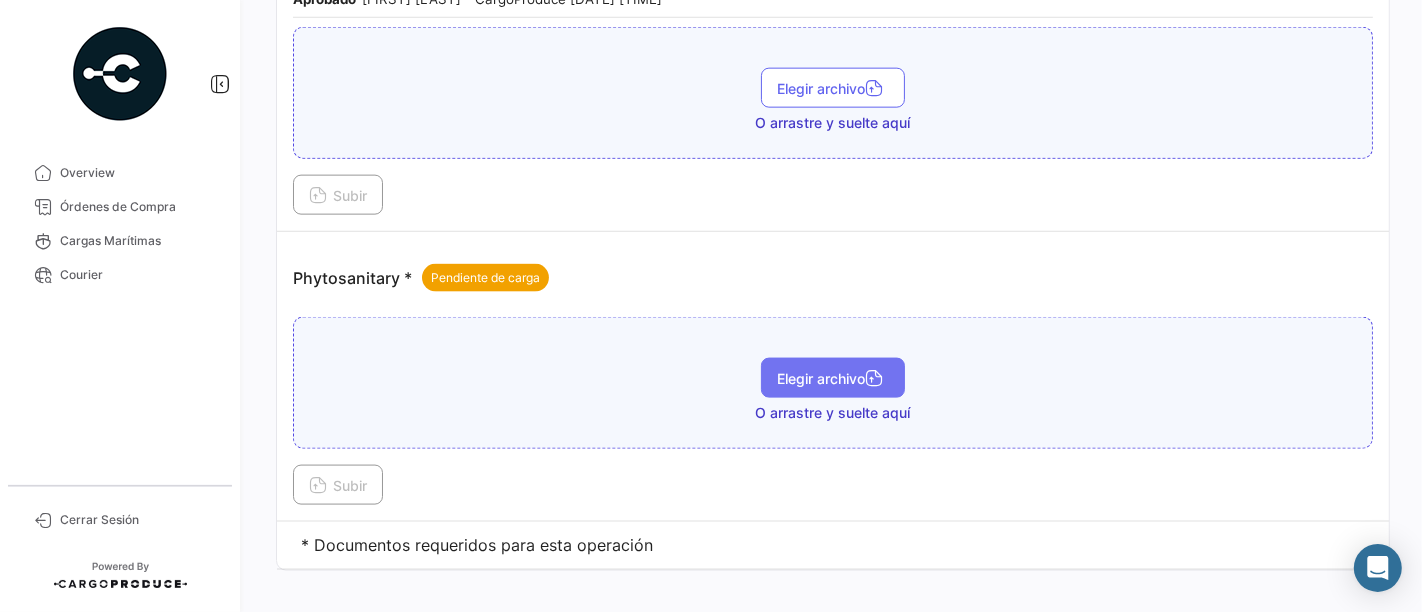 click on "Elegir archivo" at bounding box center [833, 378] 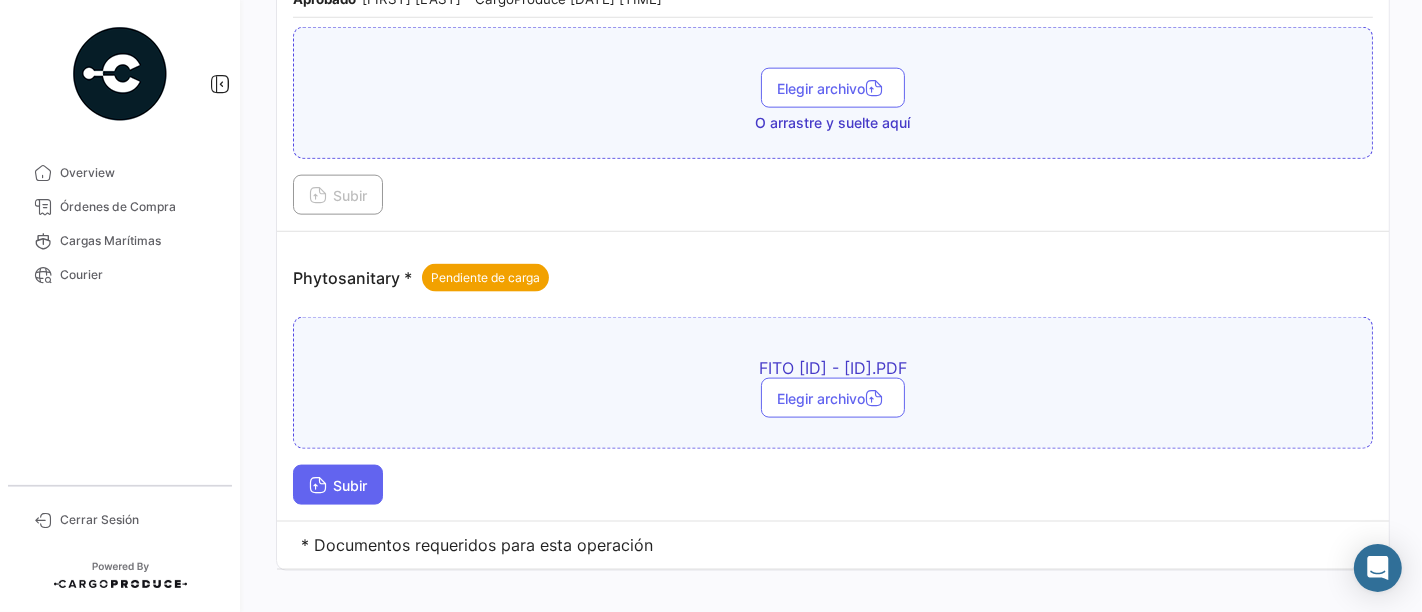 click on "Subir" at bounding box center (338, 485) 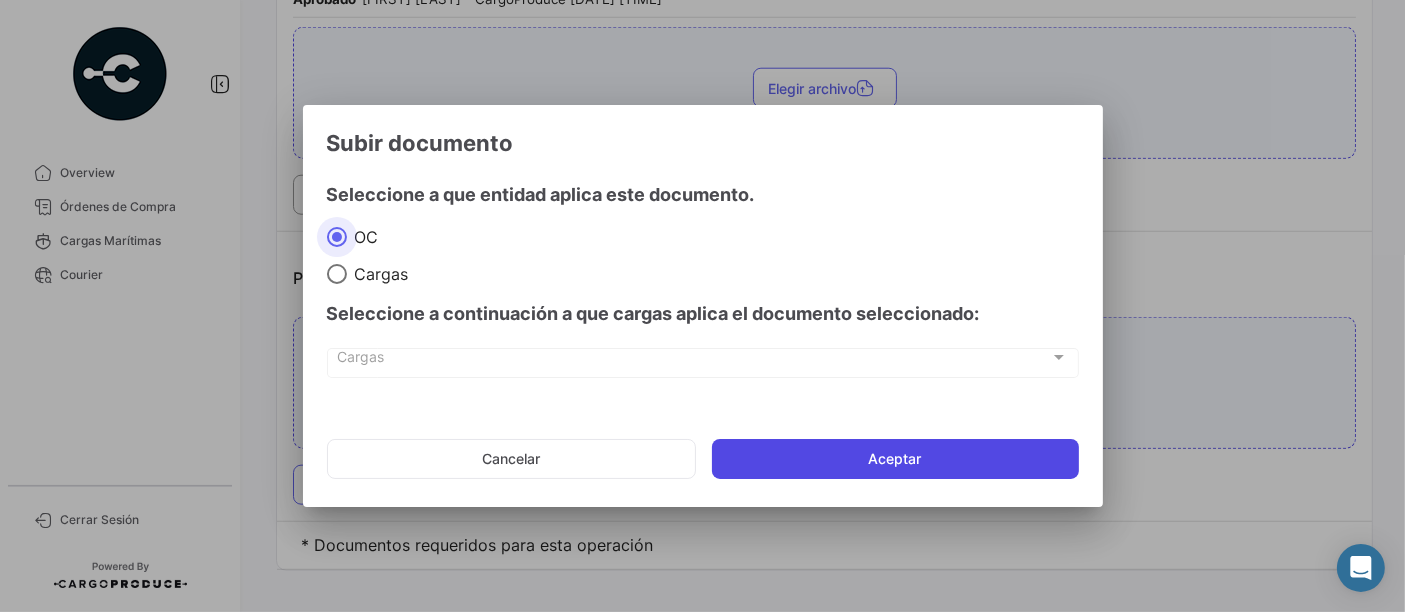 click on "Aceptar" 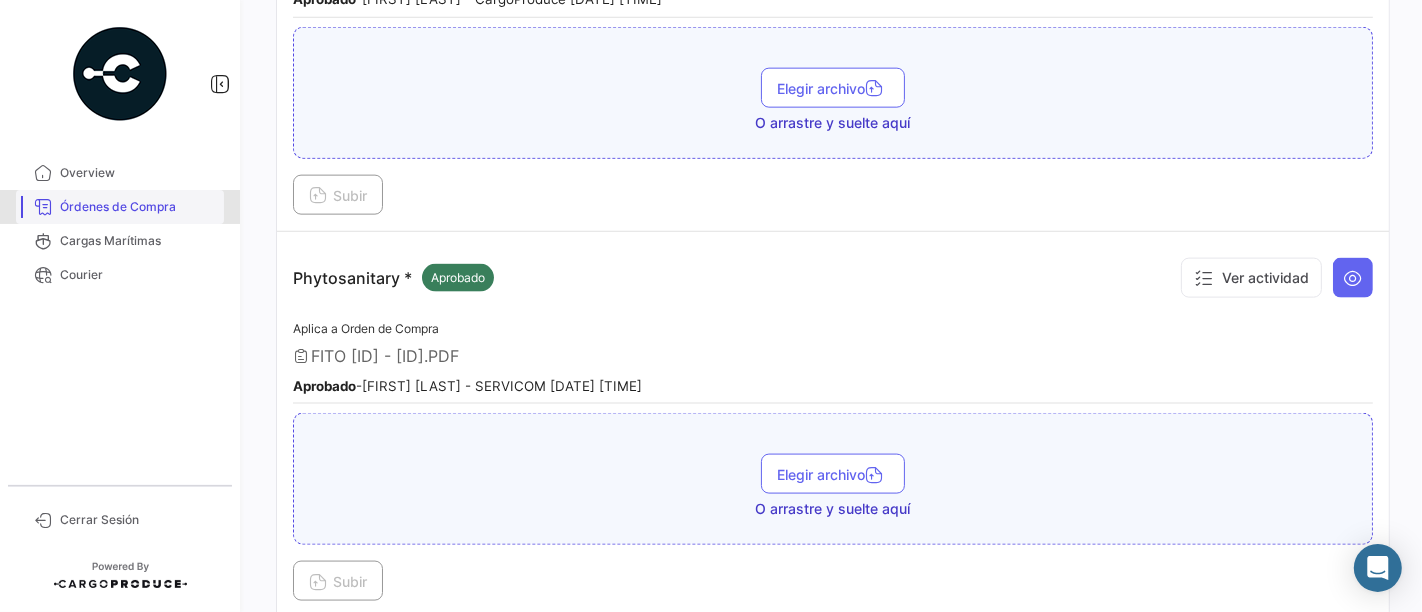 click on "Órdenes de Compra" at bounding box center (138, 207) 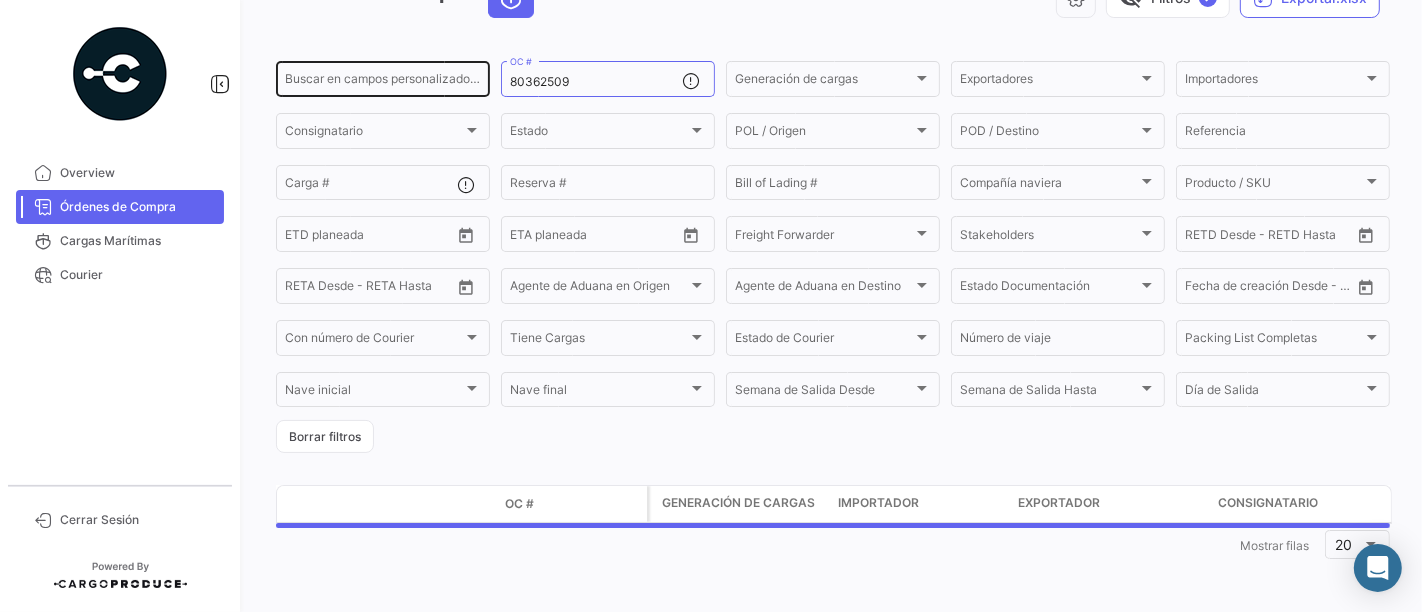 scroll, scrollTop: 0, scrollLeft: 0, axis: both 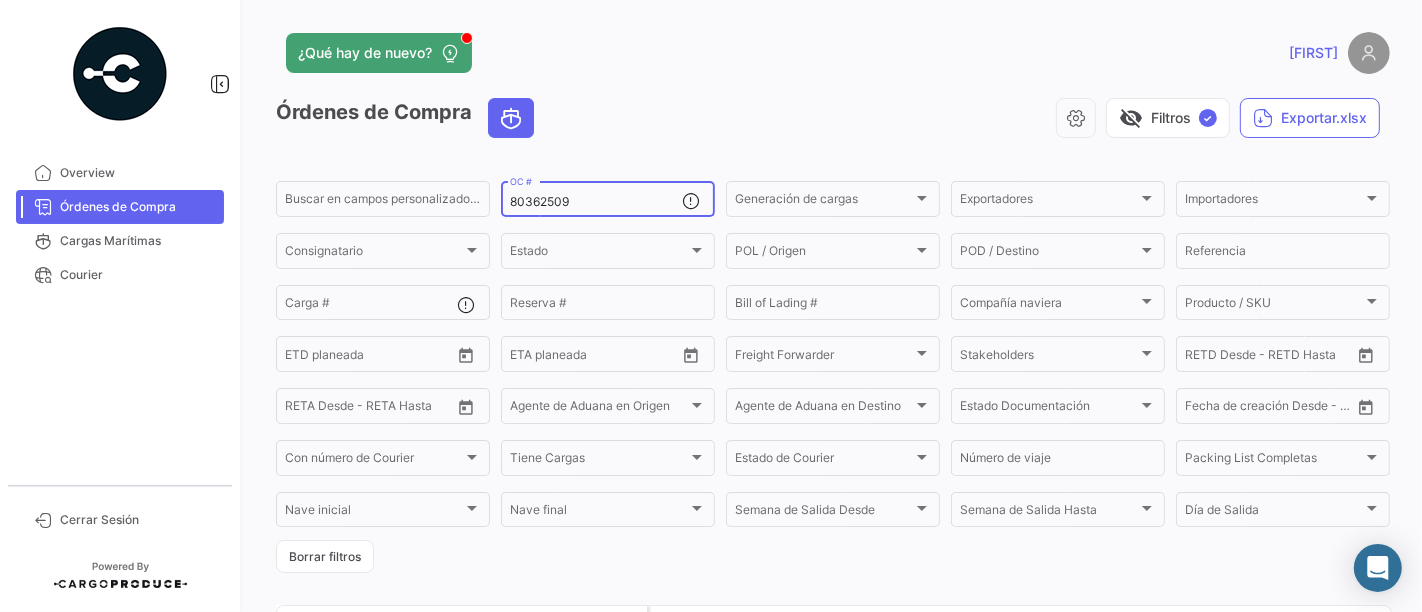drag, startPoint x: 591, startPoint y: 211, endPoint x: 547, endPoint y: 204, distance: 44.553337 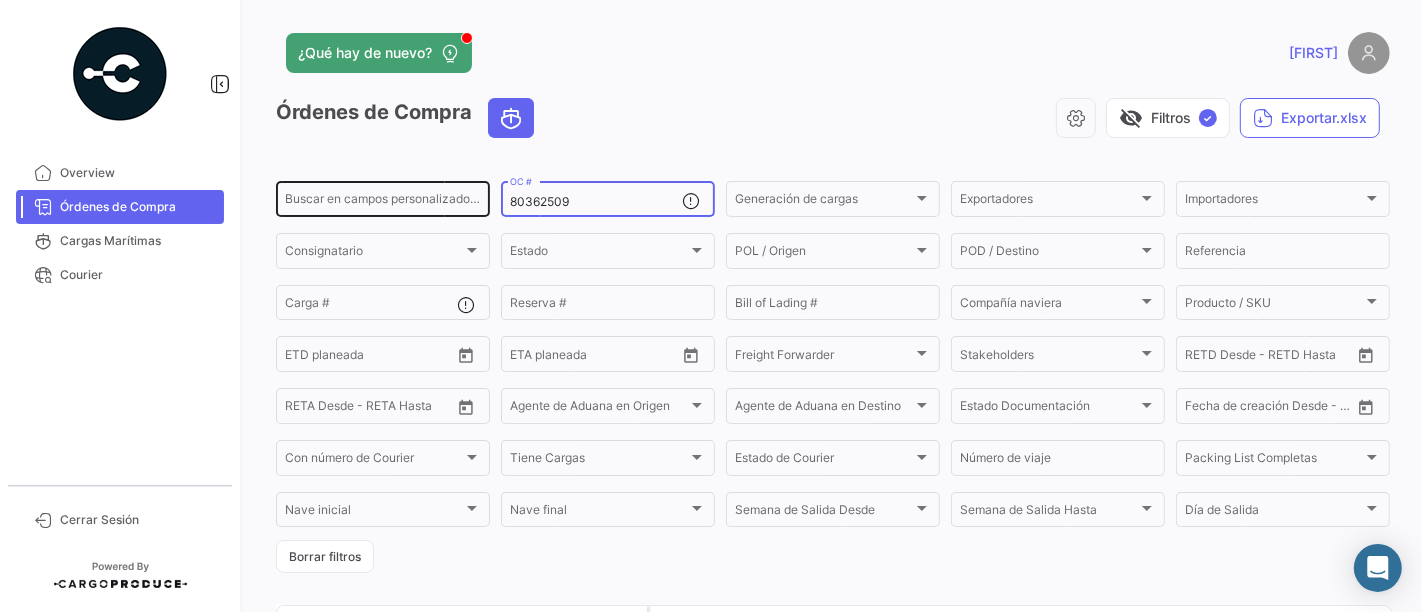 drag, startPoint x: 594, startPoint y: 198, endPoint x: 441, endPoint y: 197, distance: 153.00327 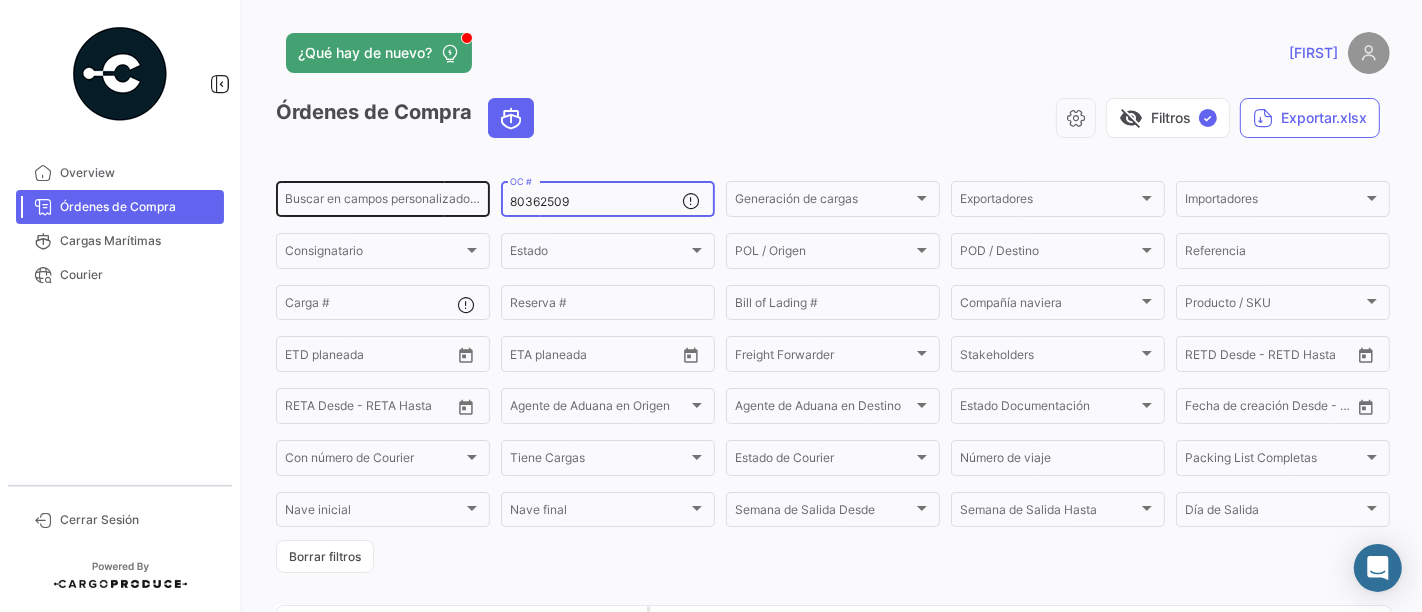 paste on "7" 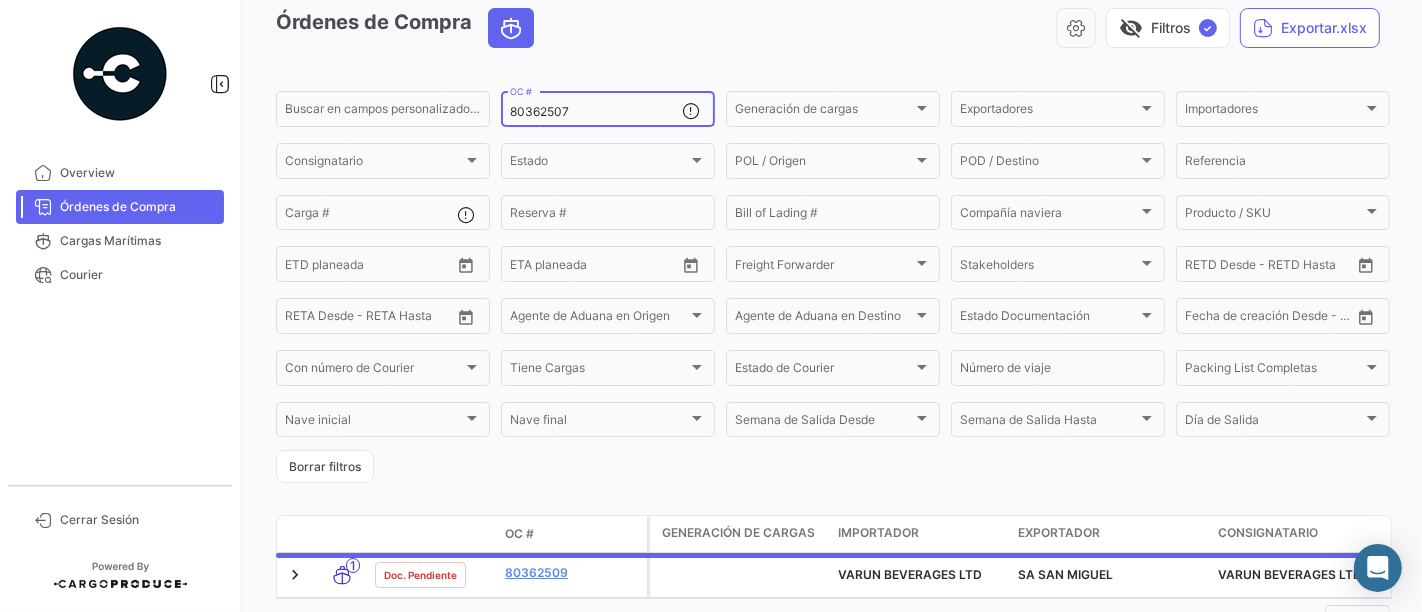 scroll, scrollTop: 183, scrollLeft: 0, axis: vertical 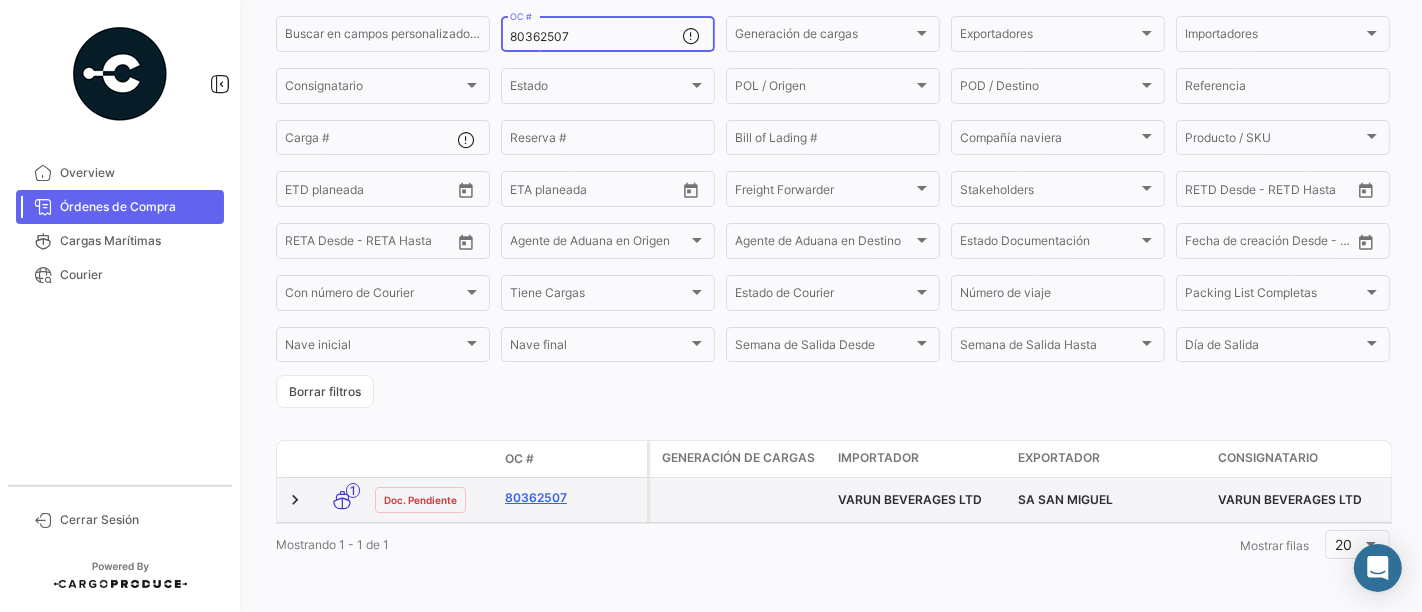 type on "80362507" 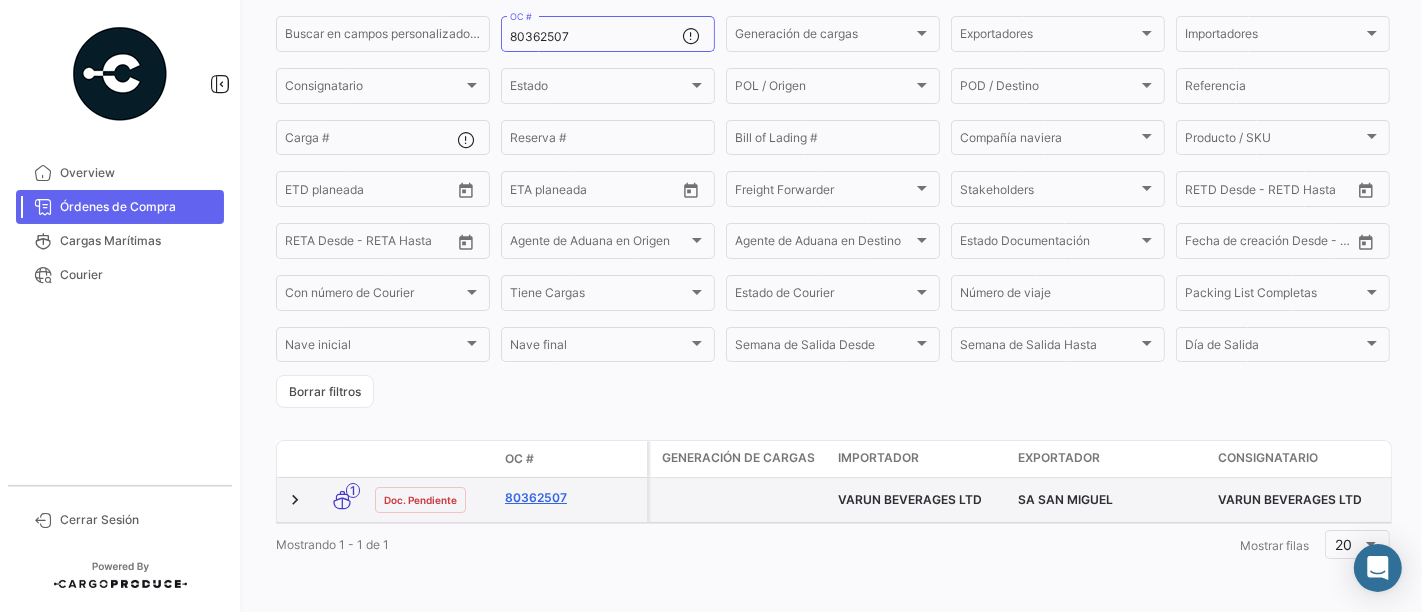 click on "80362507" 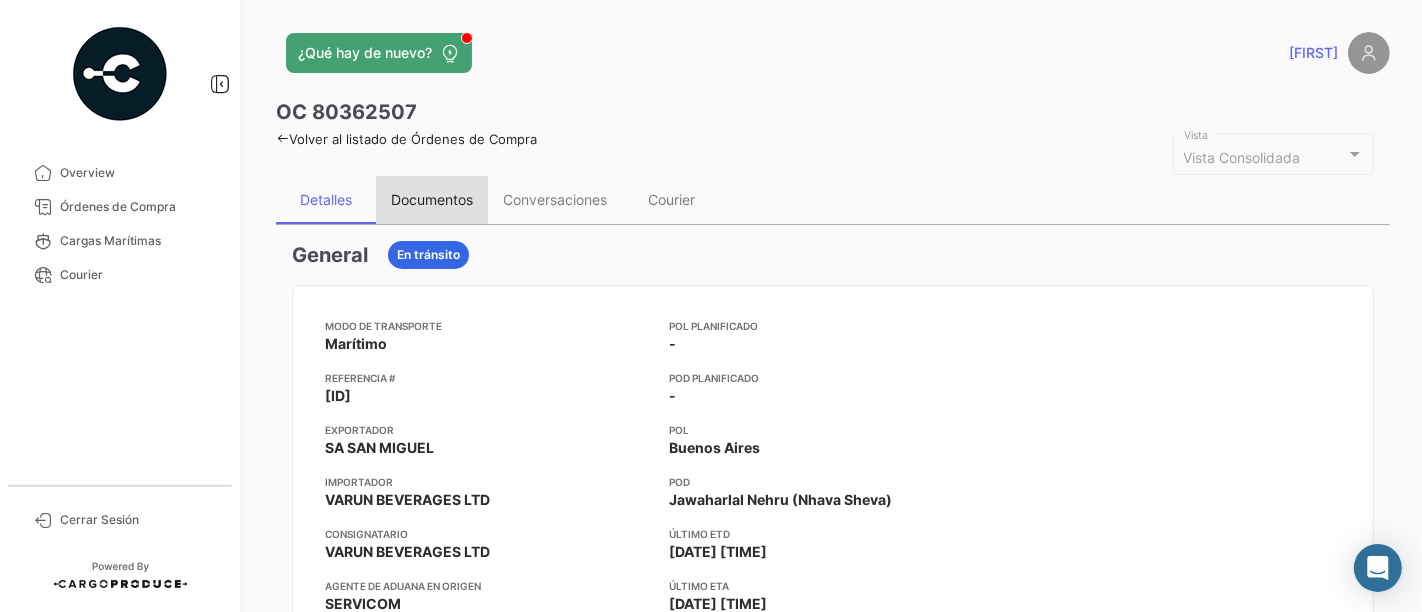 click on "Documentos" at bounding box center (432, 200) 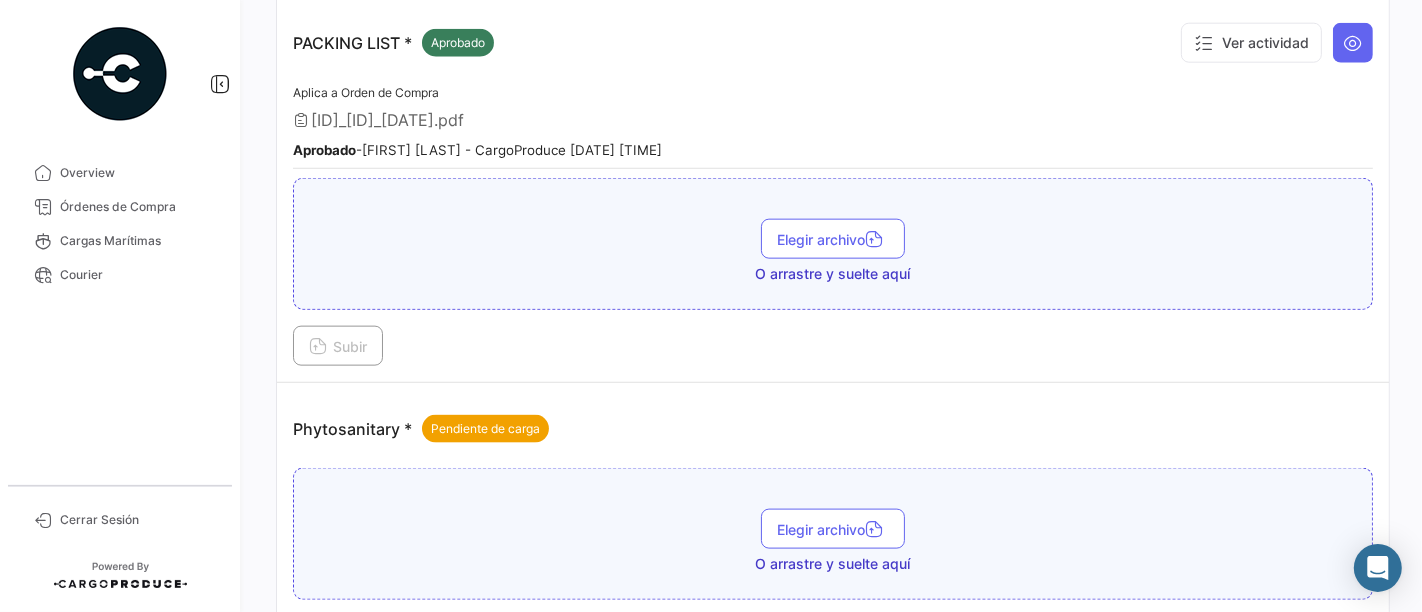 scroll, scrollTop: 2151, scrollLeft: 0, axis: vertical 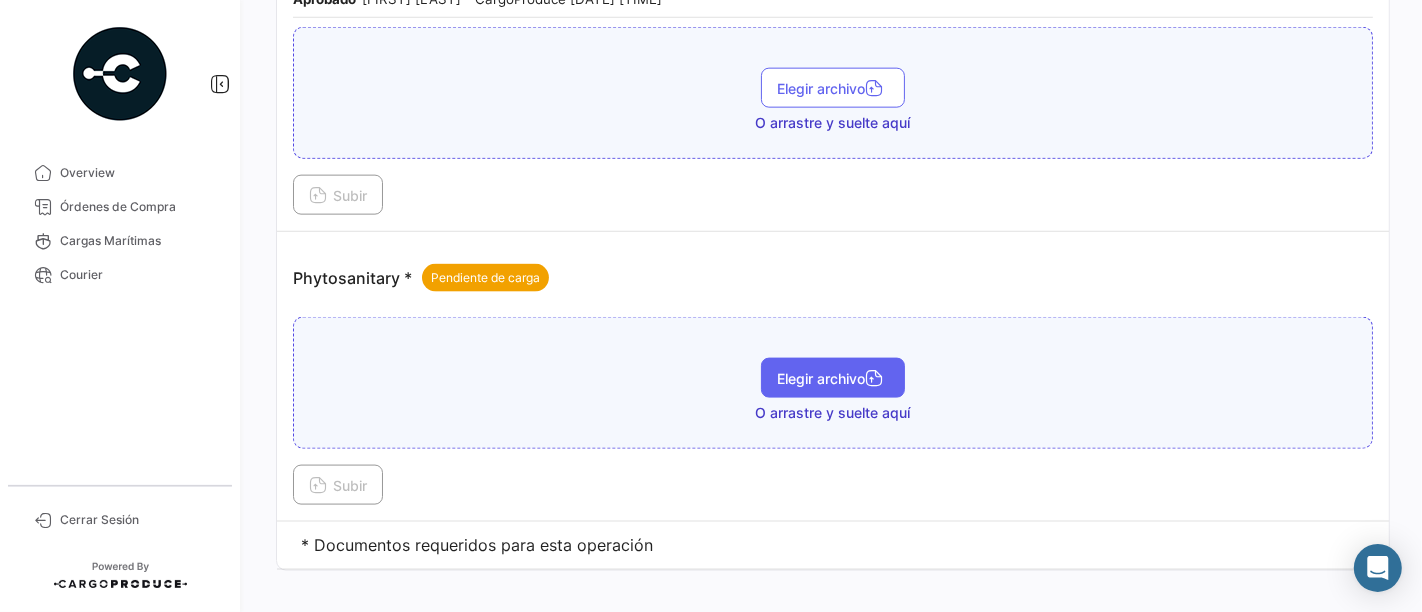 click on "Elegir archivo" at bounding box center [833, 378] 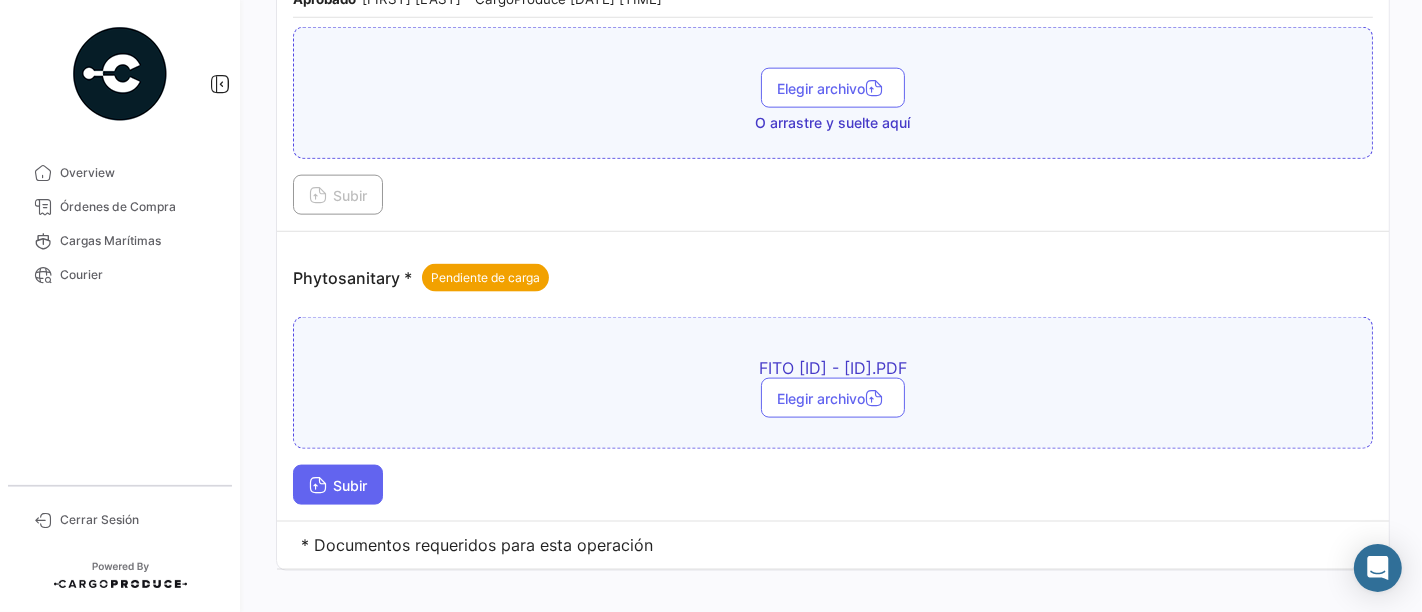 click on "Subir" at bounding box center [338, 485] 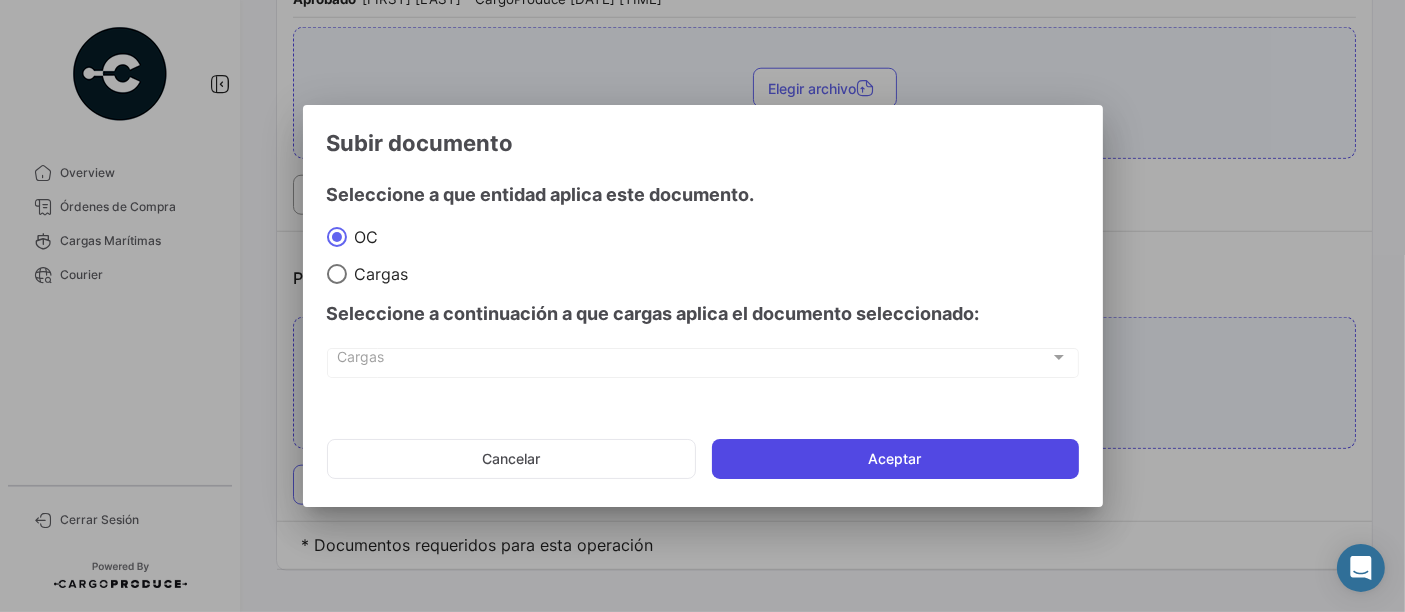 click on "Aceptar" 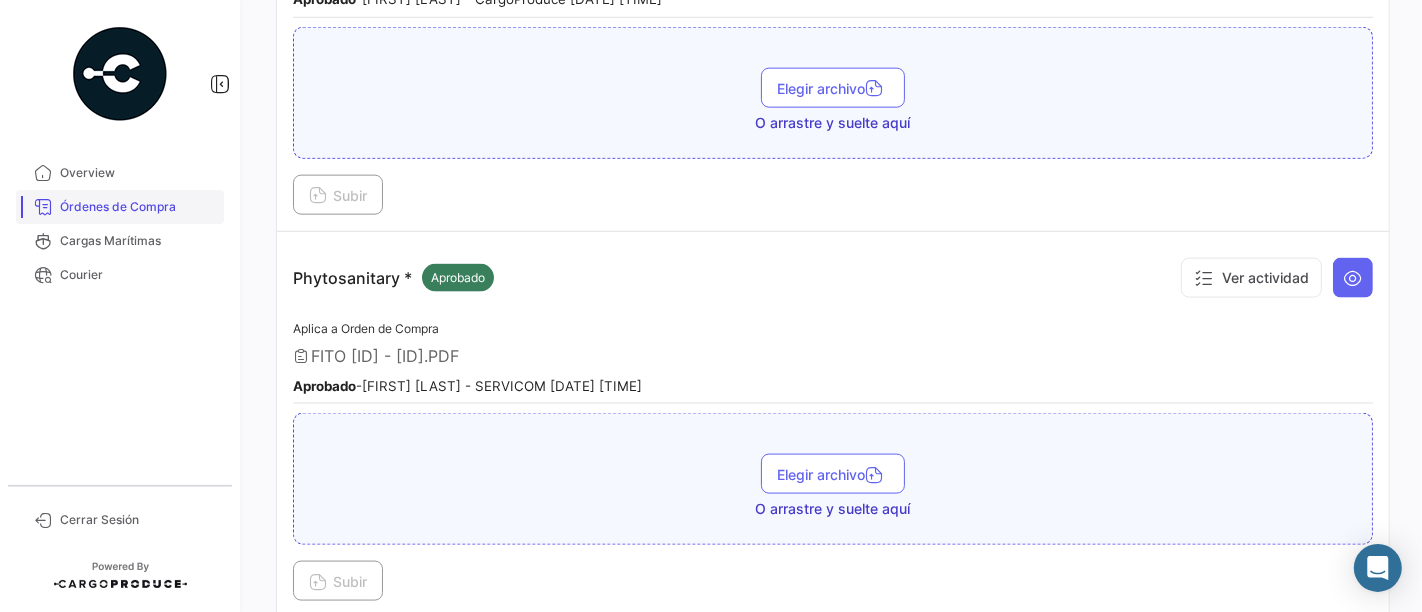 click on "Órdenes de Compra" at bounding box center (138, 207) 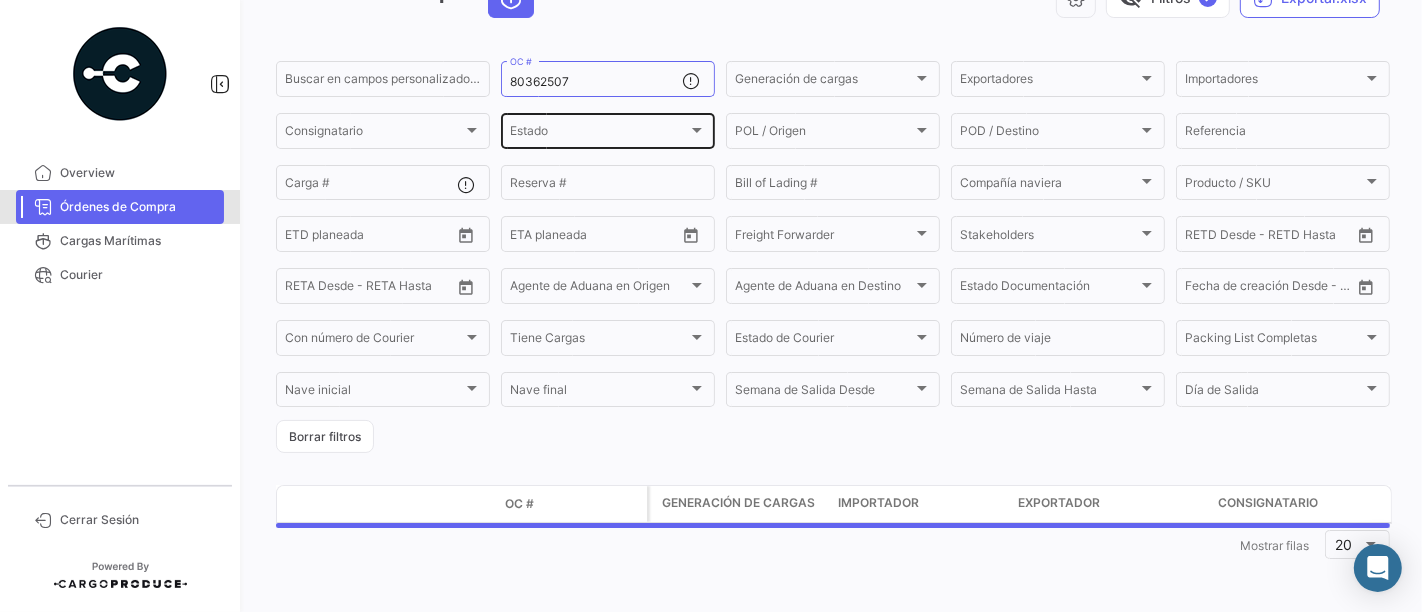scroll, scrollTop: 0, scrollLeft: 0, axis: both 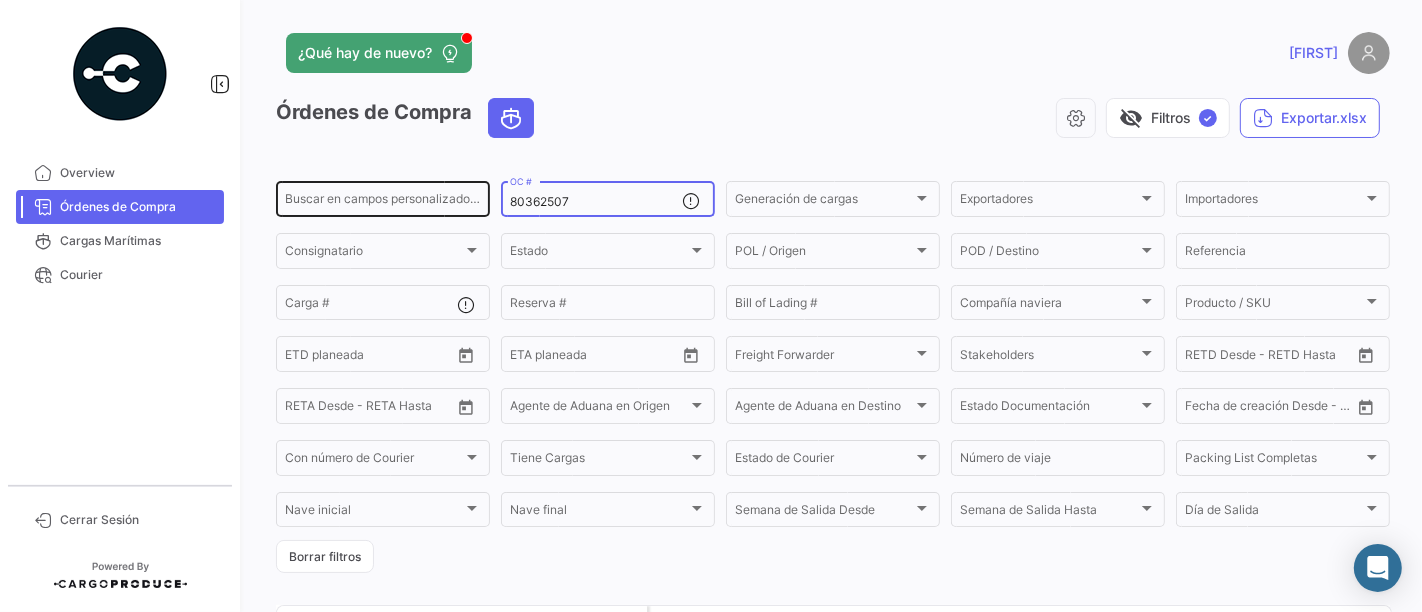drag, startPoint x: 591, startPoint y: 201, endPoint x: 425, endPoint y: 211, distance: 166.30093 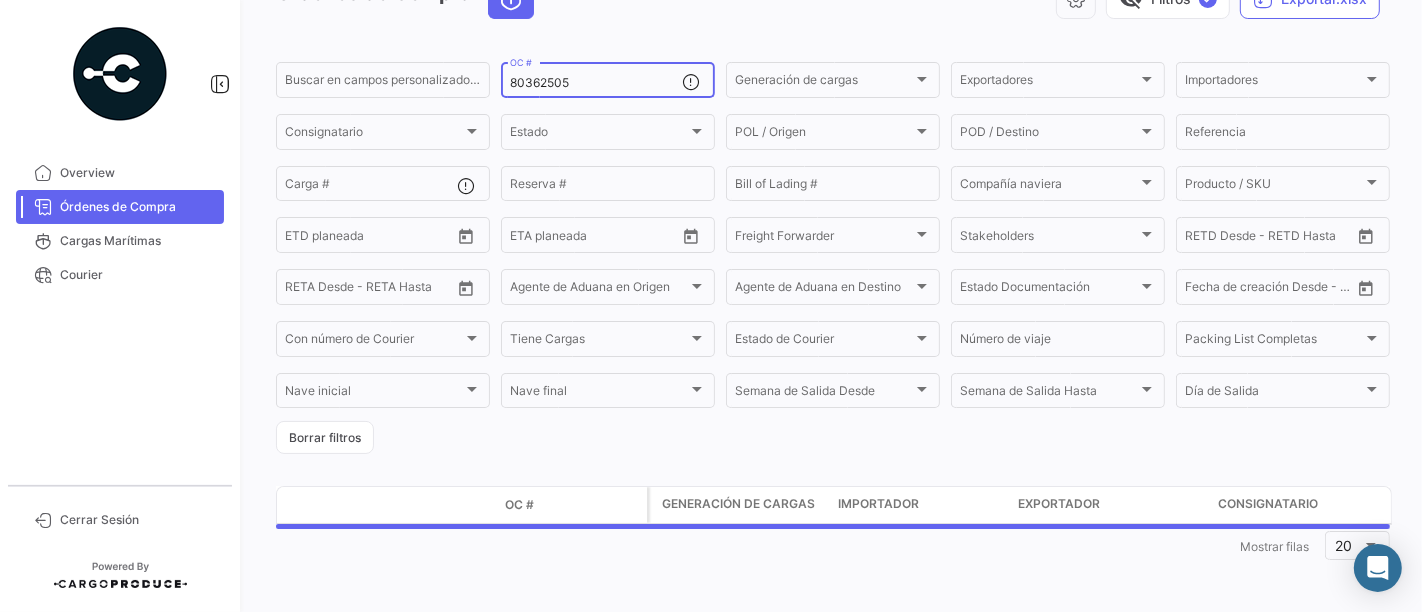 scroll, scrollTop: 121, scrollLeft: 0, axis: vertical 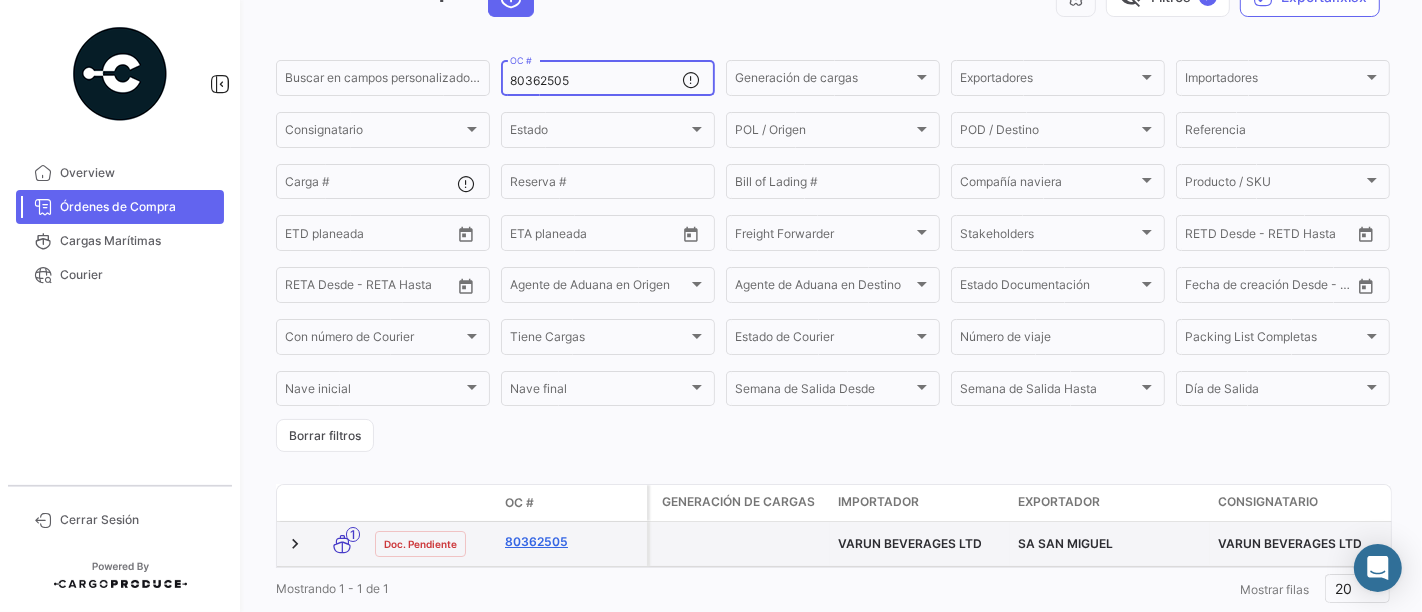 type on "80362505" 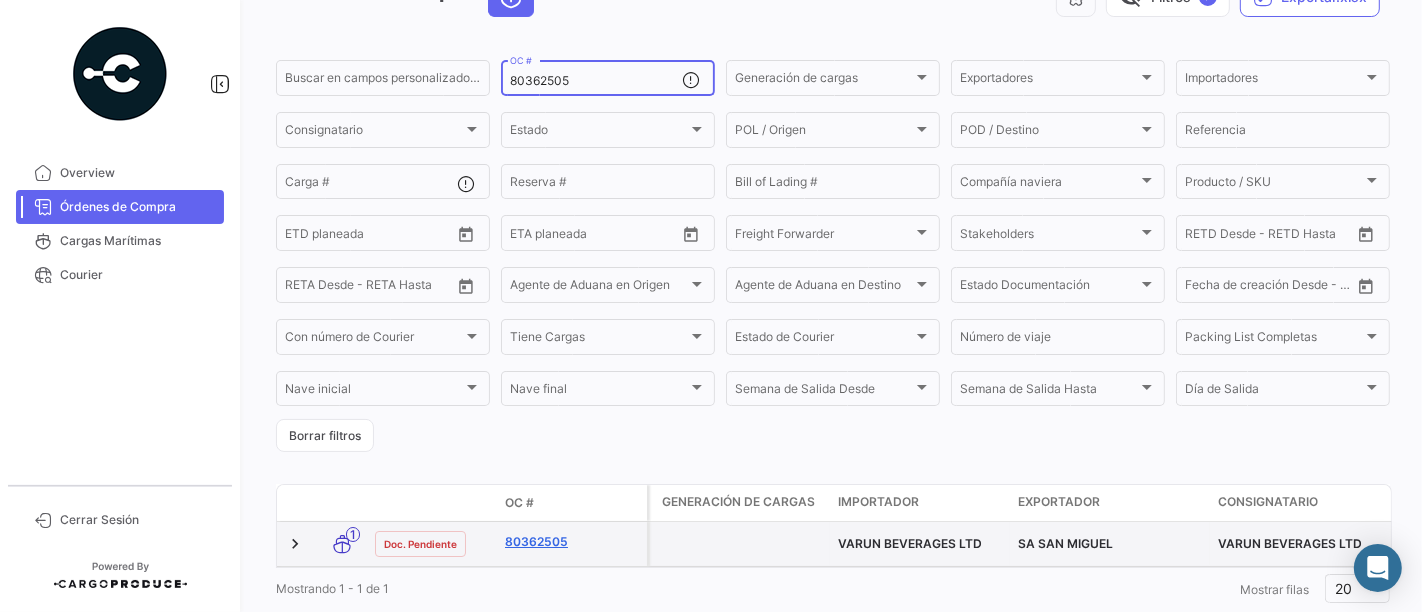 click on "80362505" 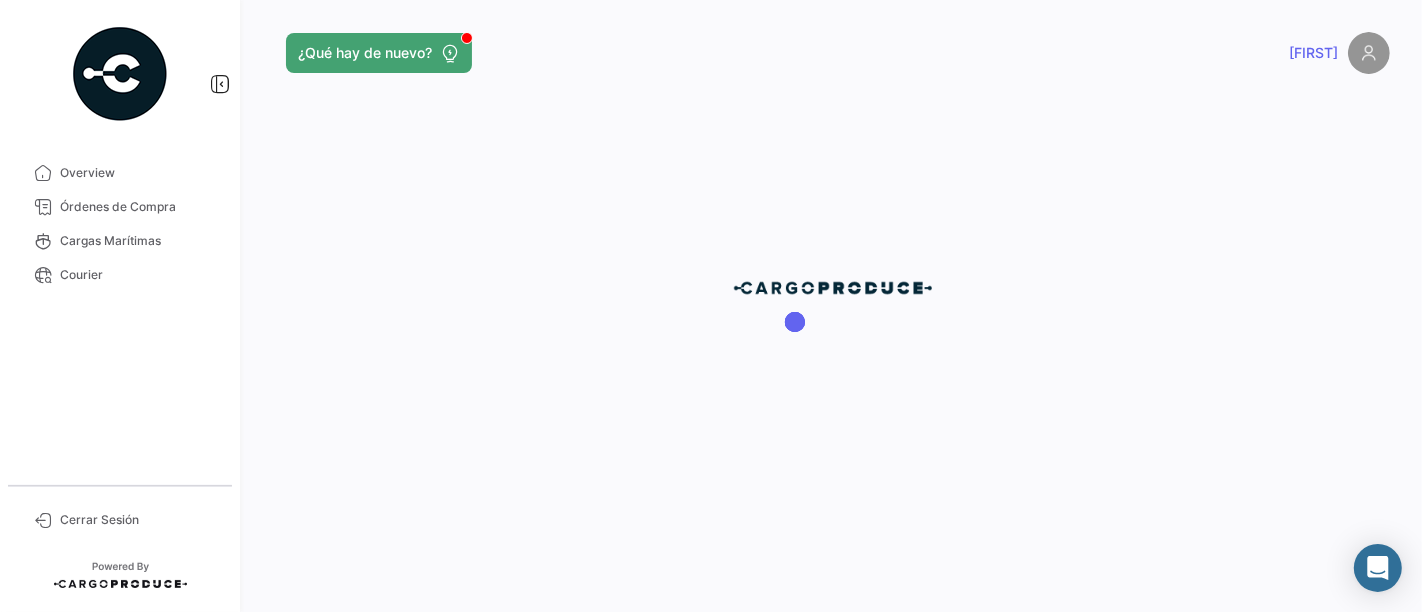 scroll, scrollTop: 0, scrollLeft: 0, axis: both 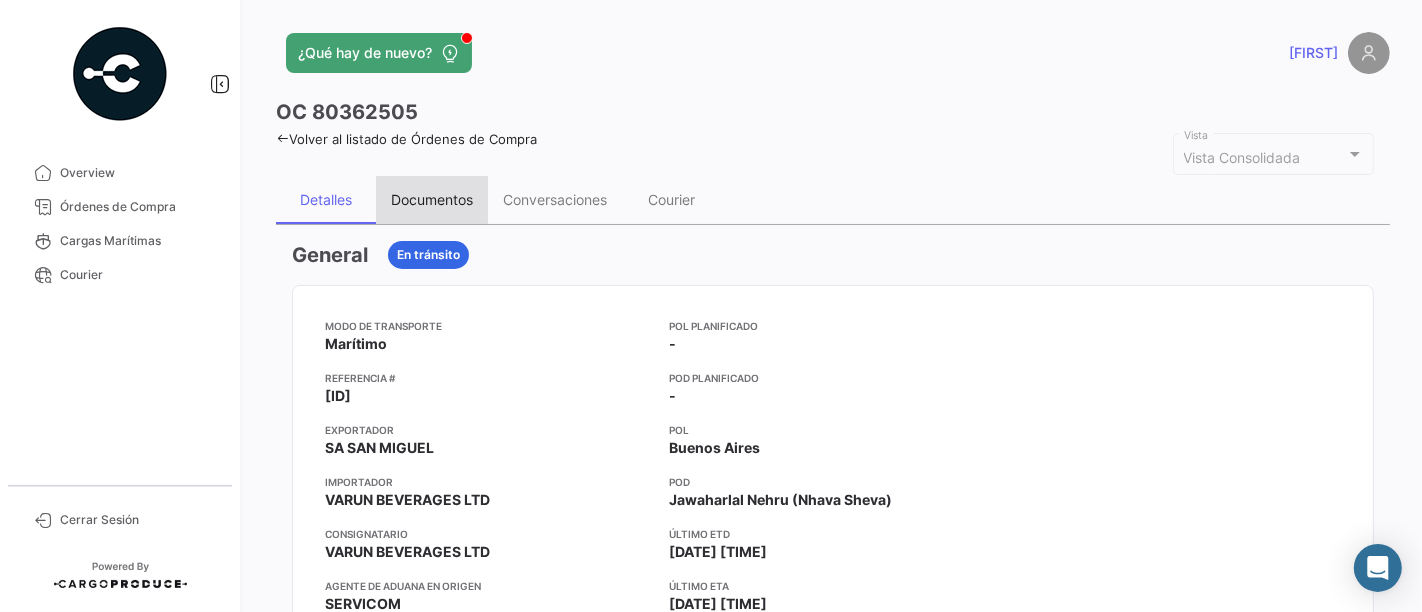 click on "Documentos" at bounding box center [432, 200] 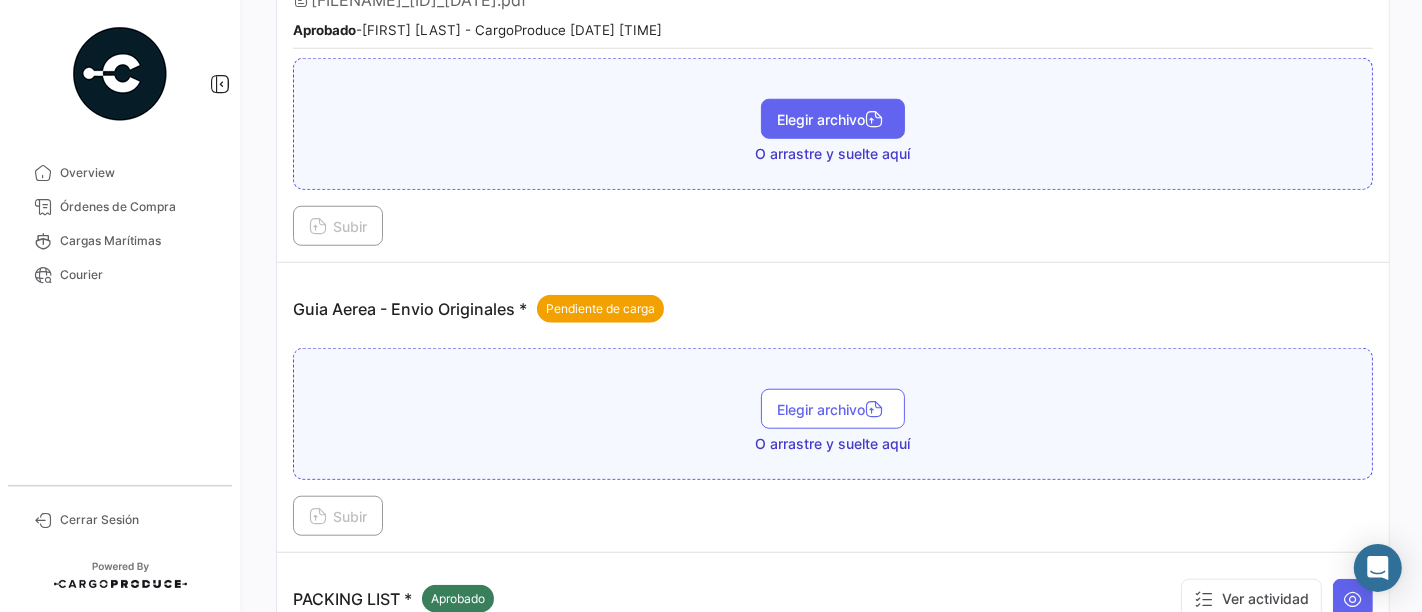 scroll, scrollTop: 2111, scrollLeft: 0, axis: vertical 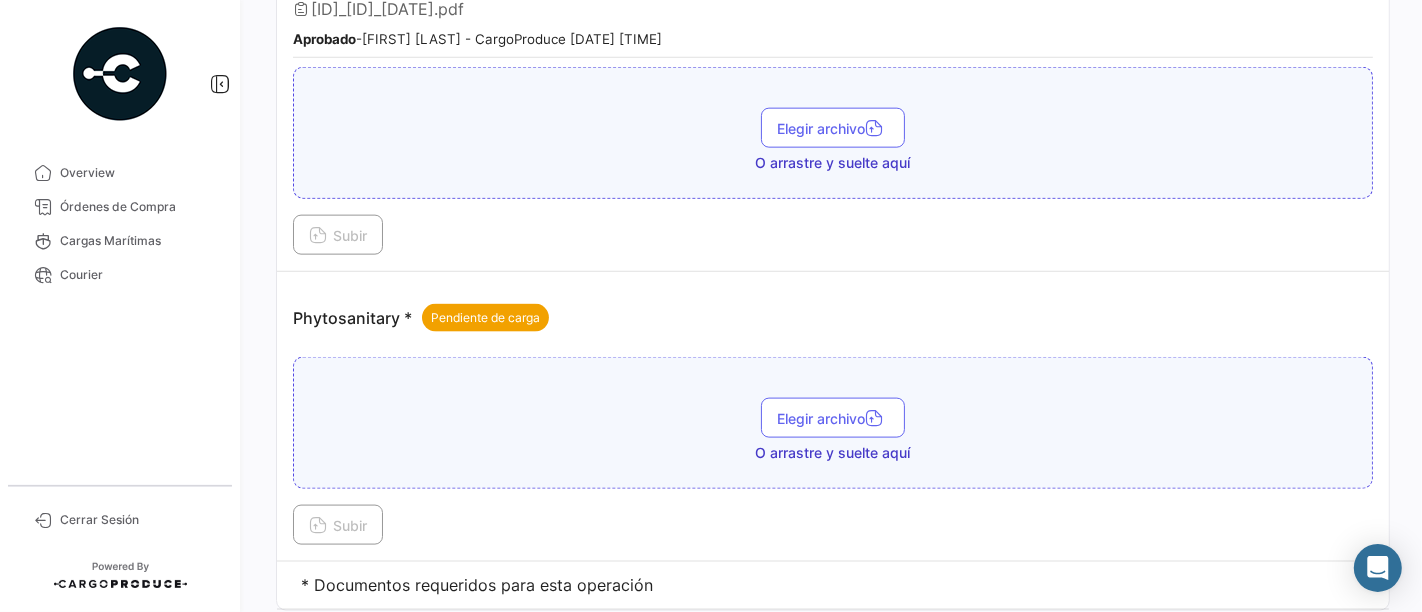 click on "Elegir archivo" at bounding box center (833, 418) 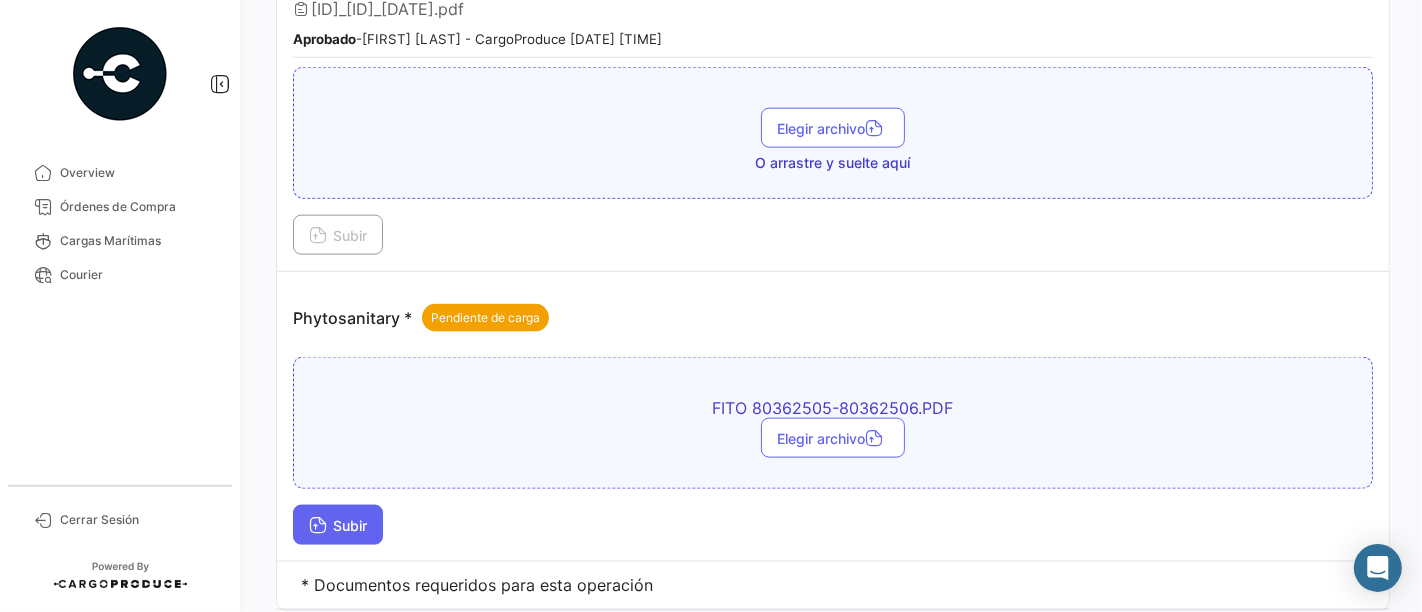 click on "Subir" at bounding box center [338, 525] 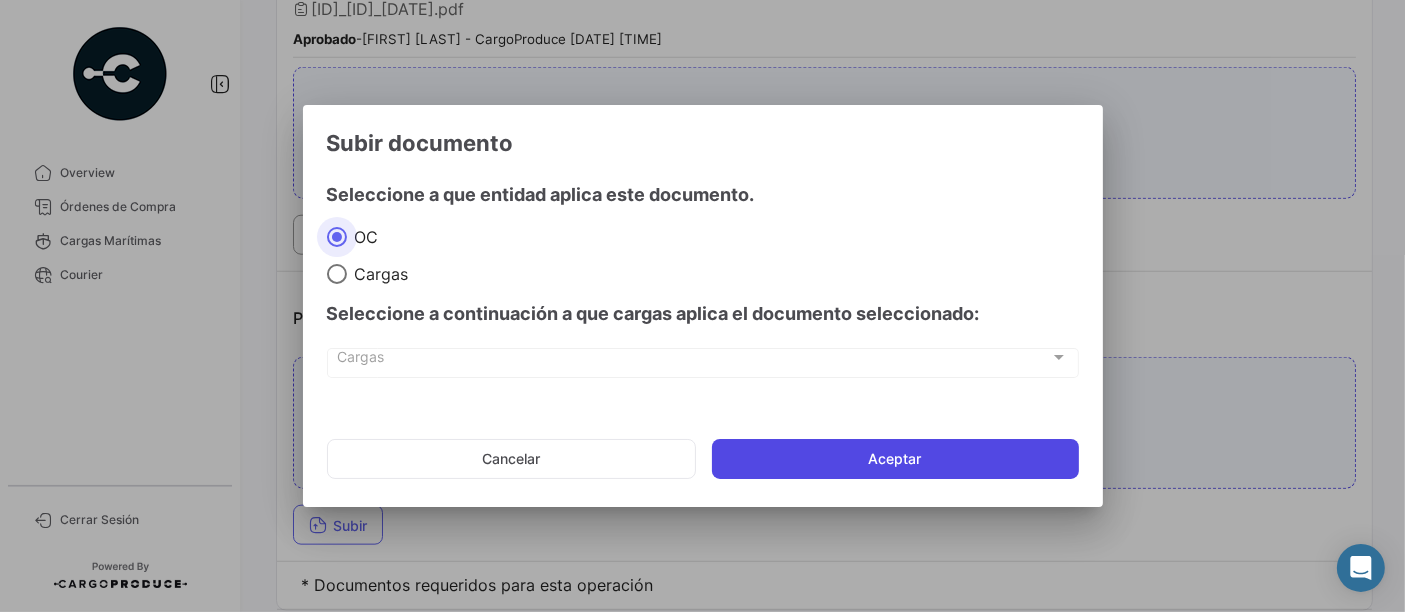 click on "Aceptar" 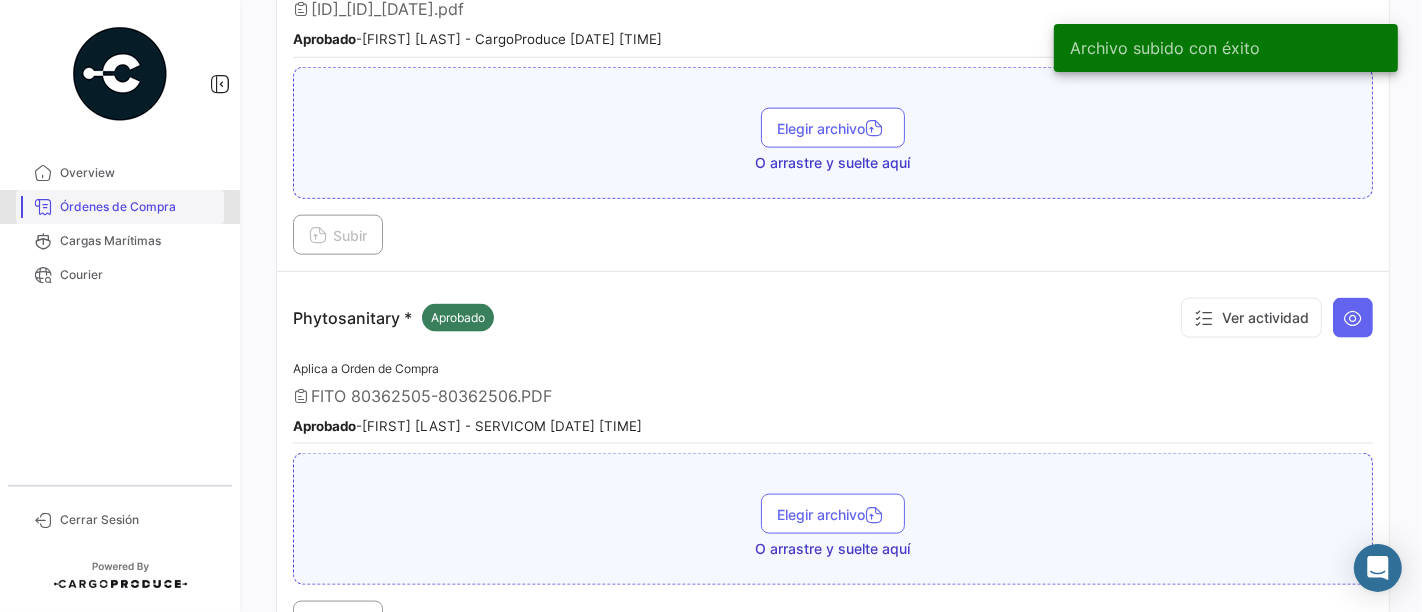 click on "Órdenes de Compra" at bounding box center [138, 207] 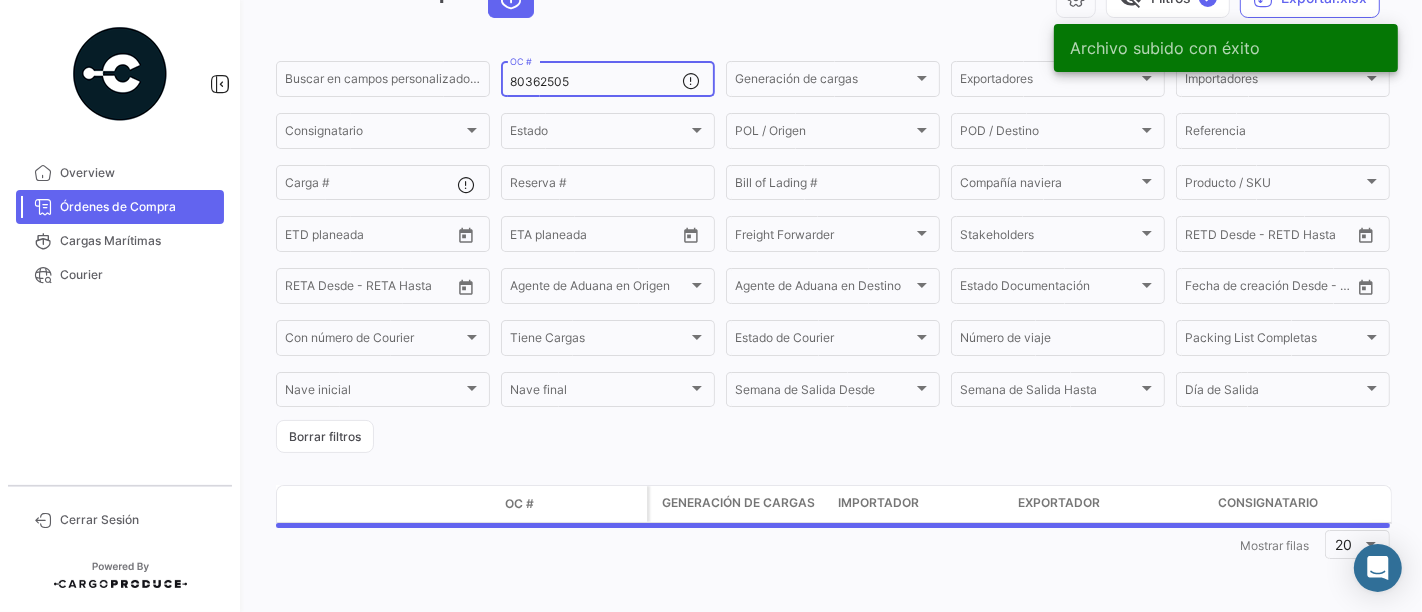 scroll, scrollTop: 0, scrollLeft: 0, axis: both 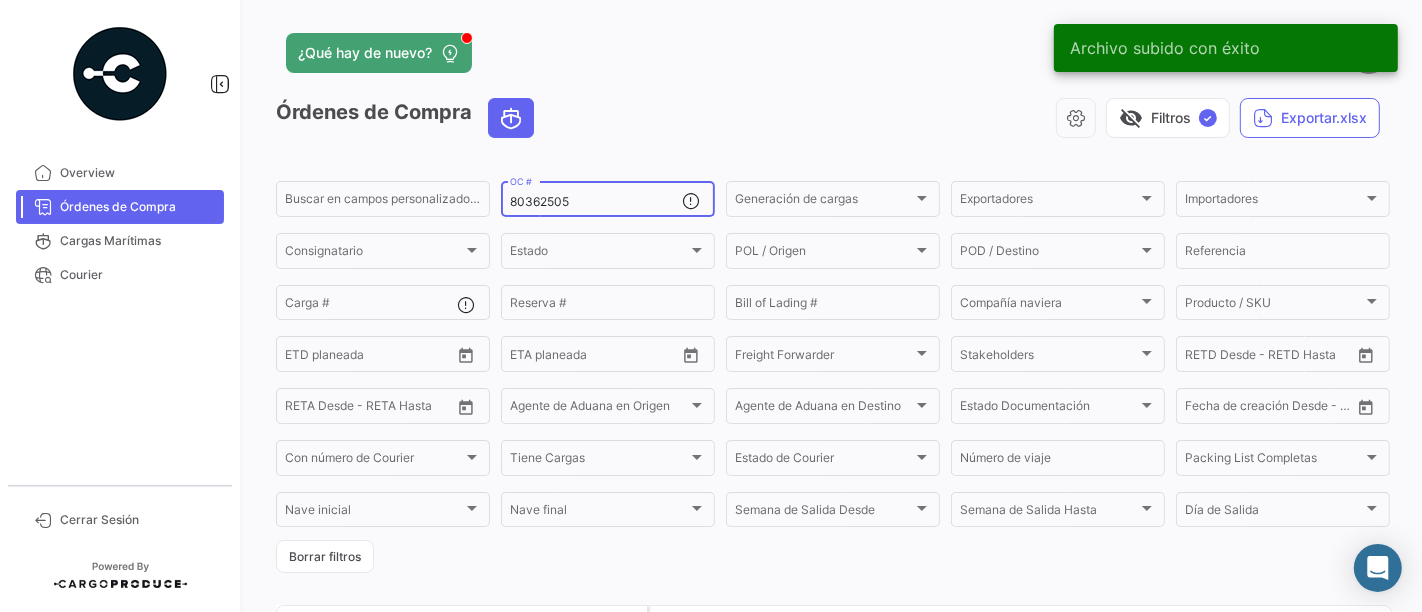 drag, startPoint x: 595, startPoint y: 210, endPoint x: 531, endPoint y: 198, distance: 65.11528 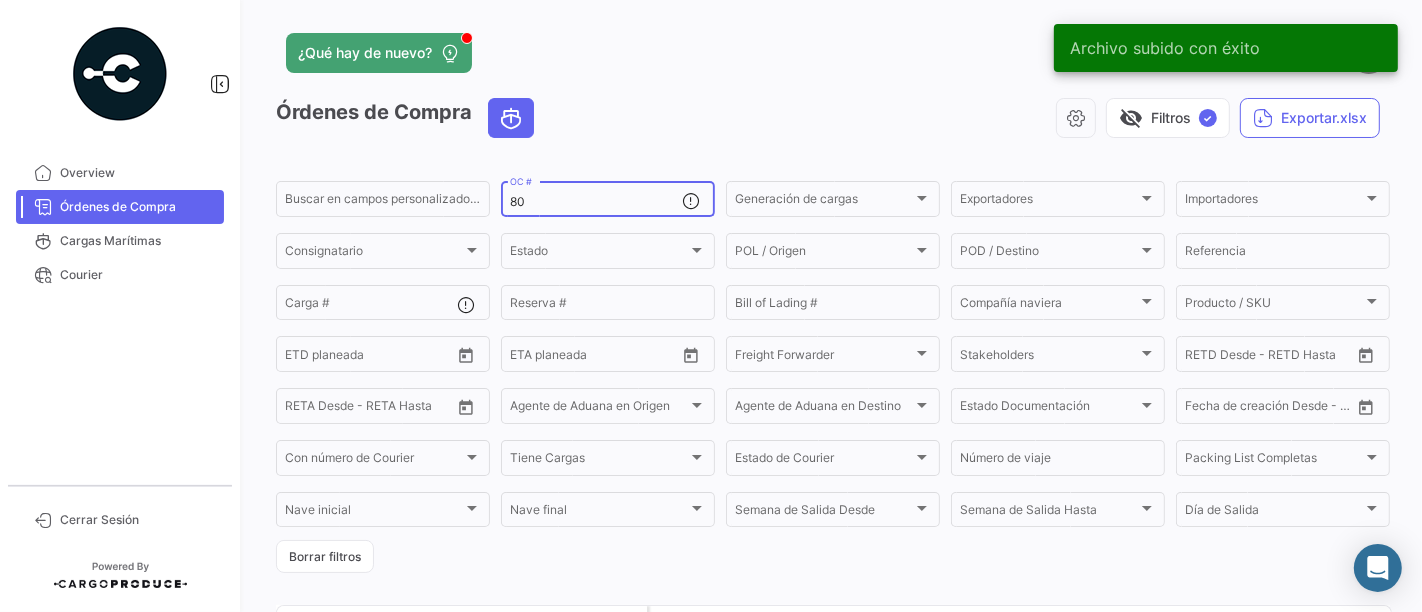 type on "8" 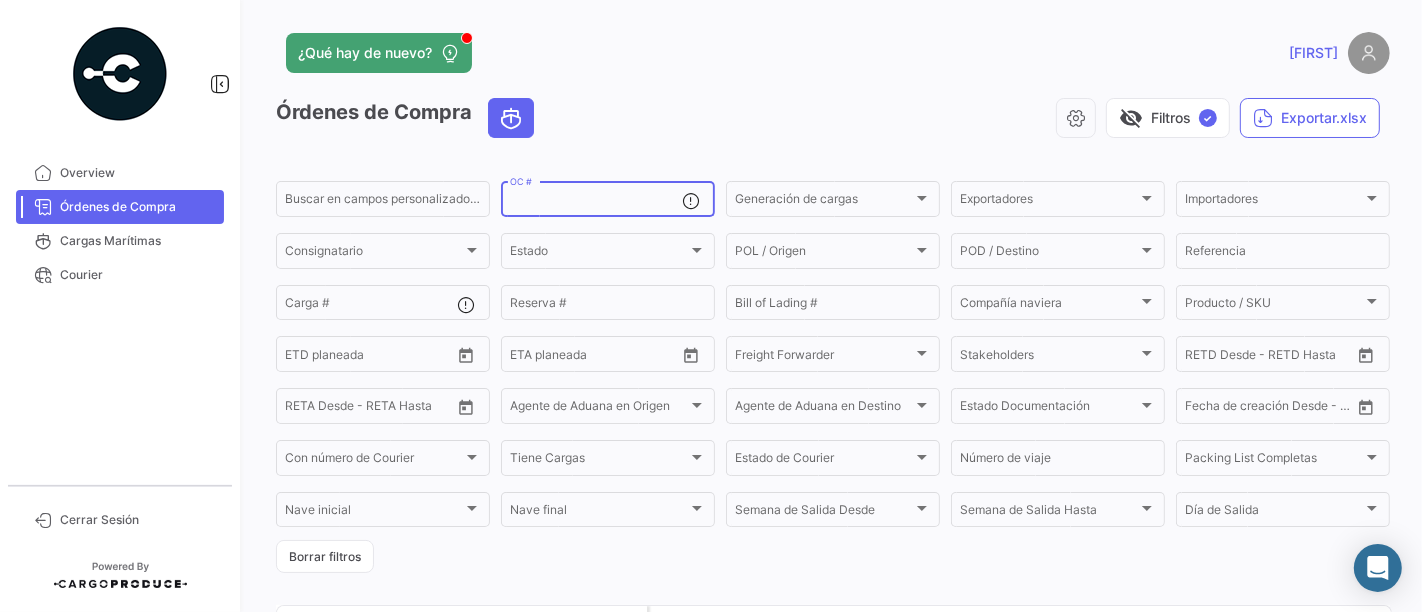 paste on "80362506" 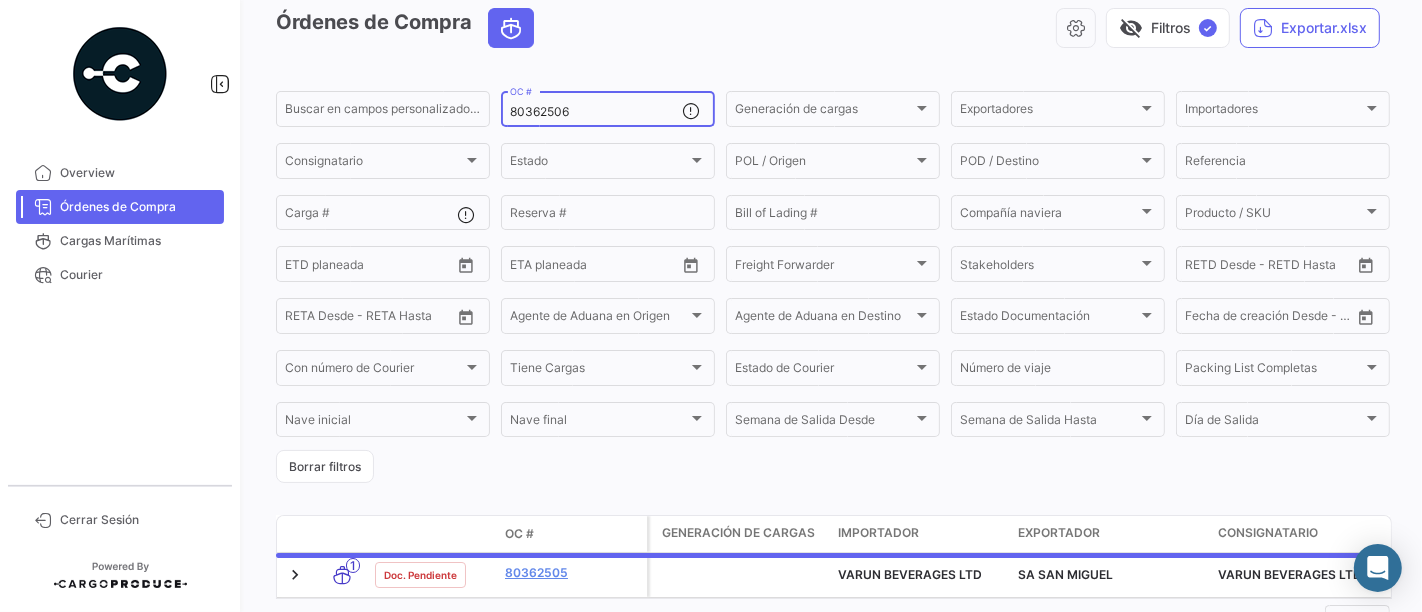 scroll, scrollTop: 183, scrollLeft: 0, axis: vertical 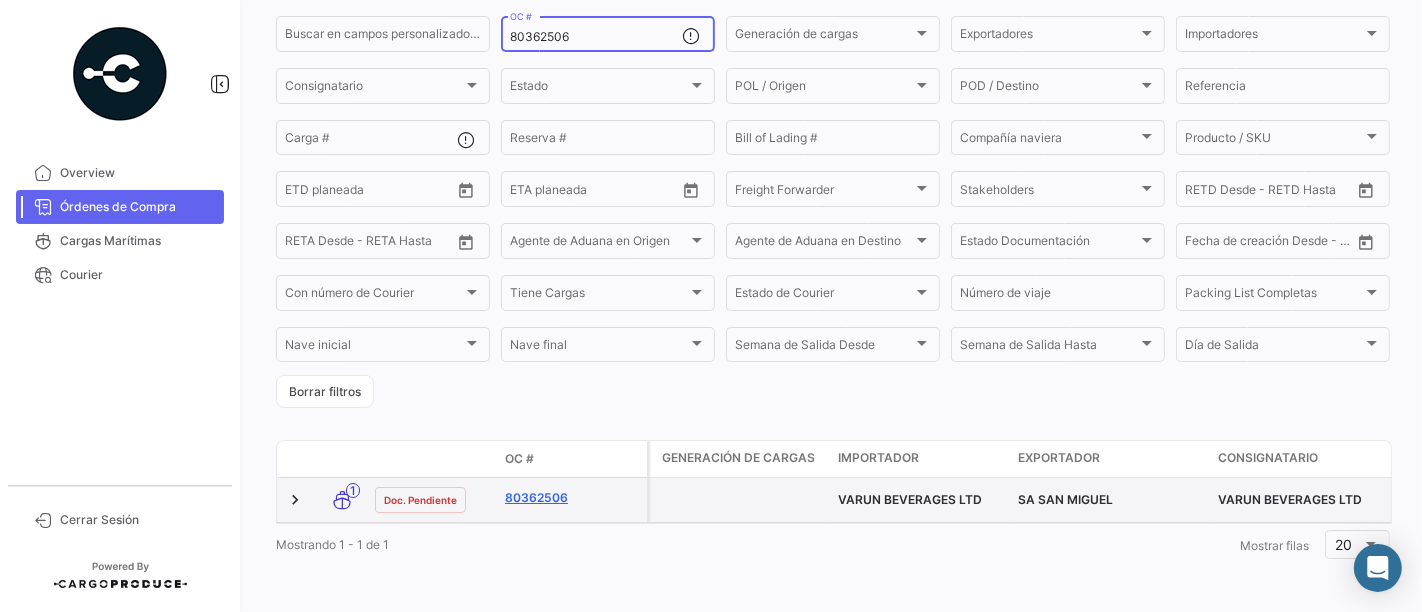 type on "80362506" 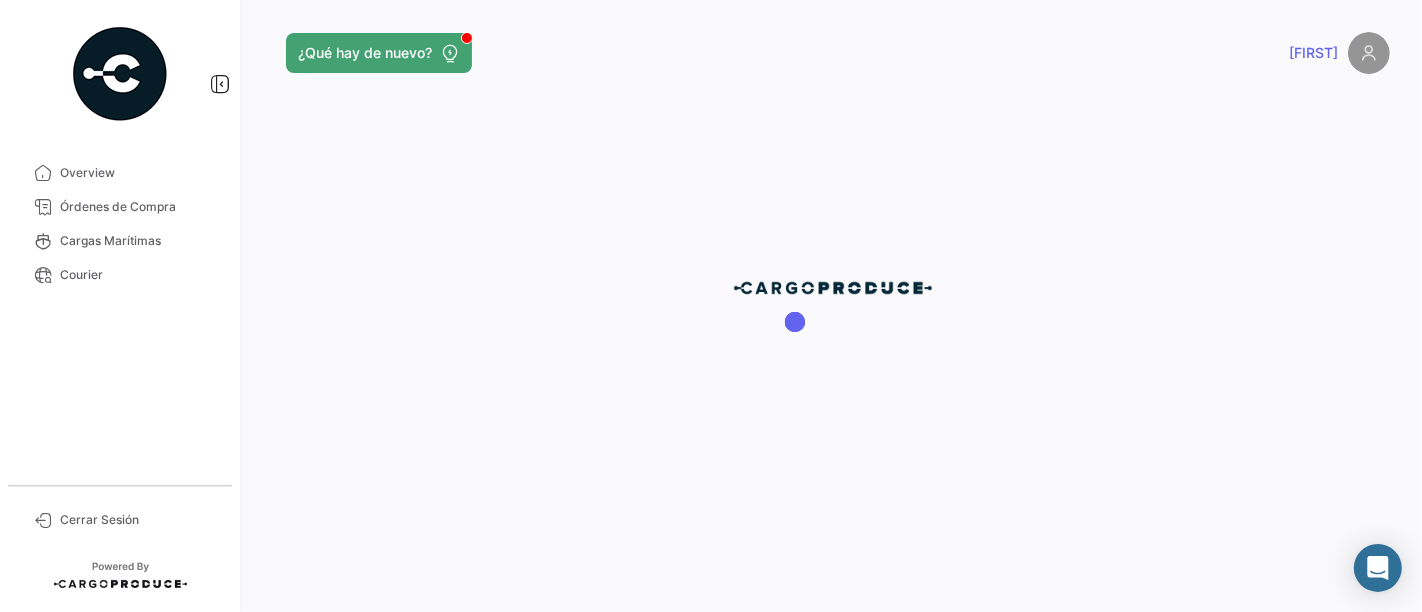 scroll, scrollTop: 0, scrollLeft: 0, axis: both 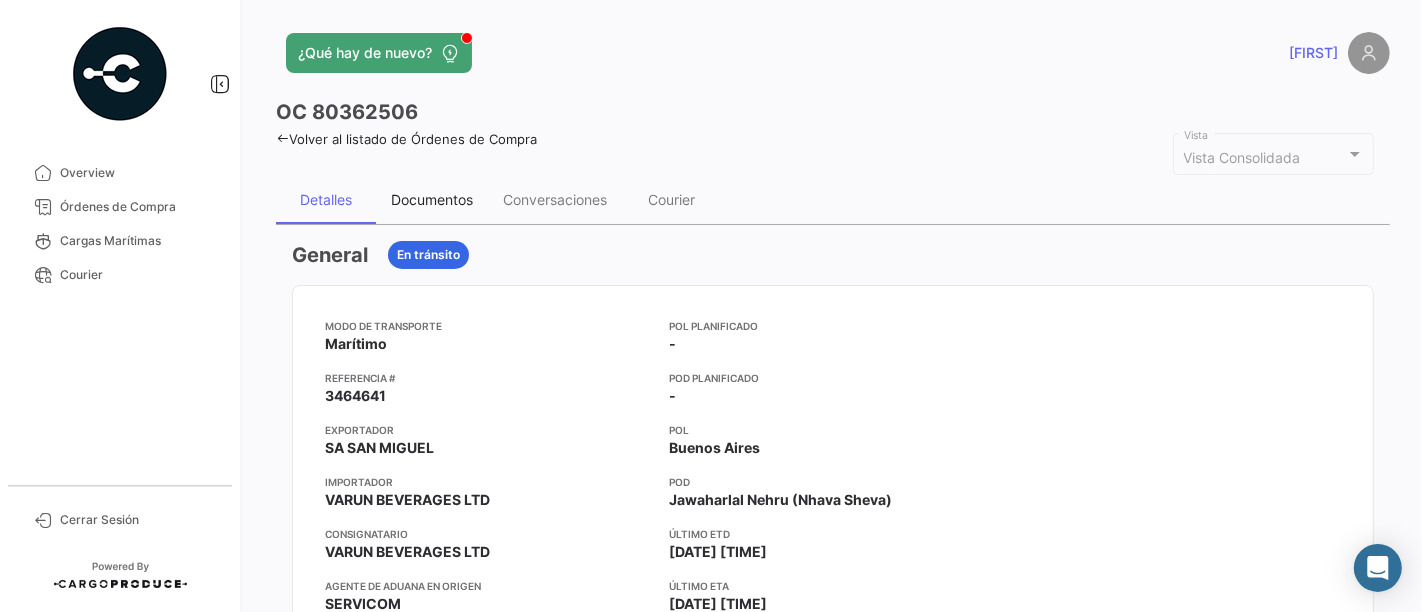 click on "Documentos" at bounding box center [432, 199] 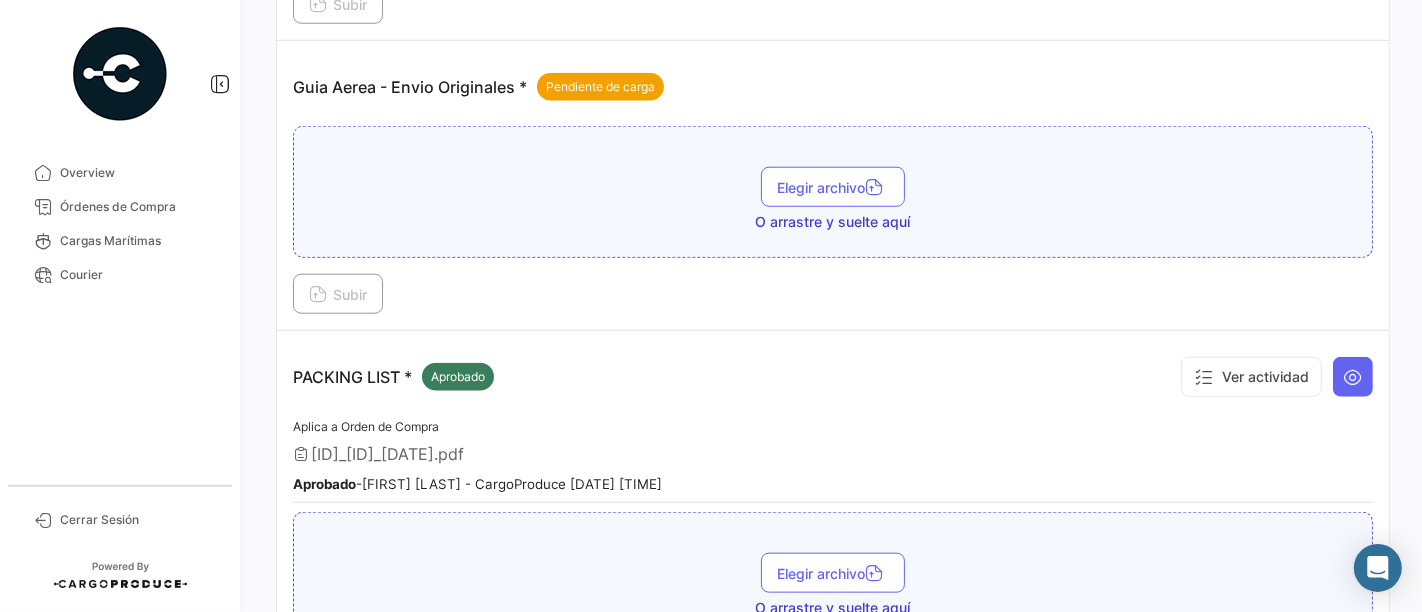 scroll, scrollTop: 2000, scrollLeft: 0, axis: vertical 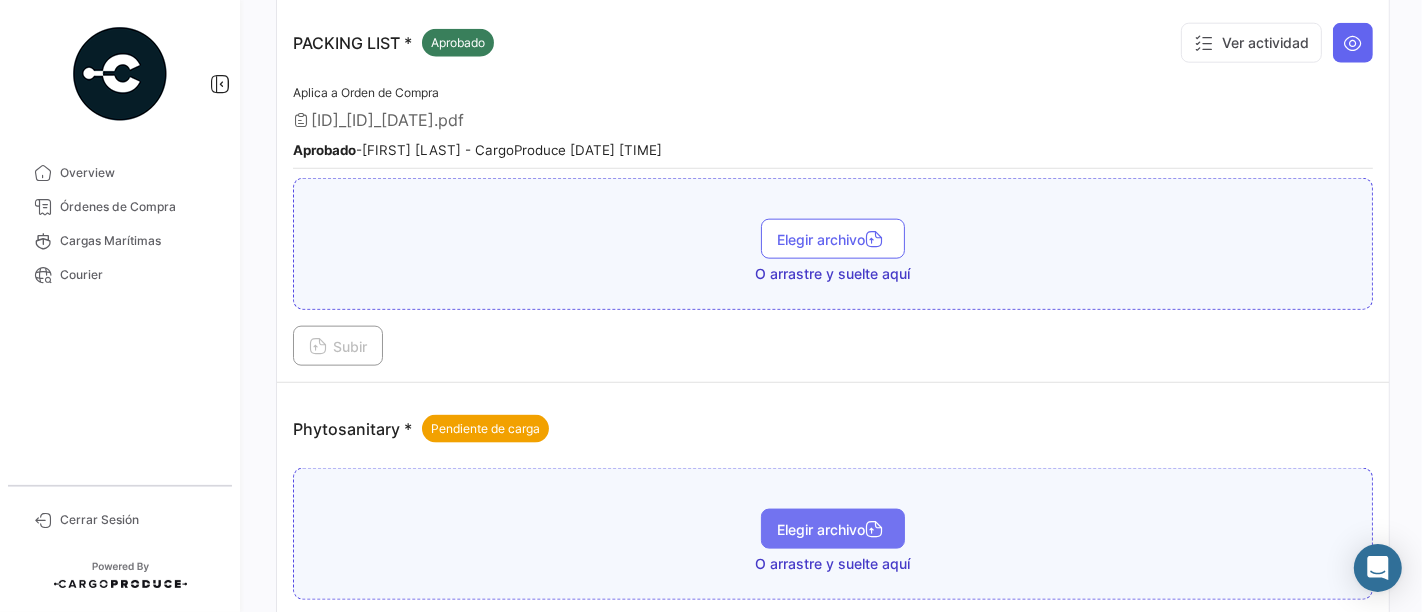 click on "Elegir archivo" at bounding box center [833, 529] 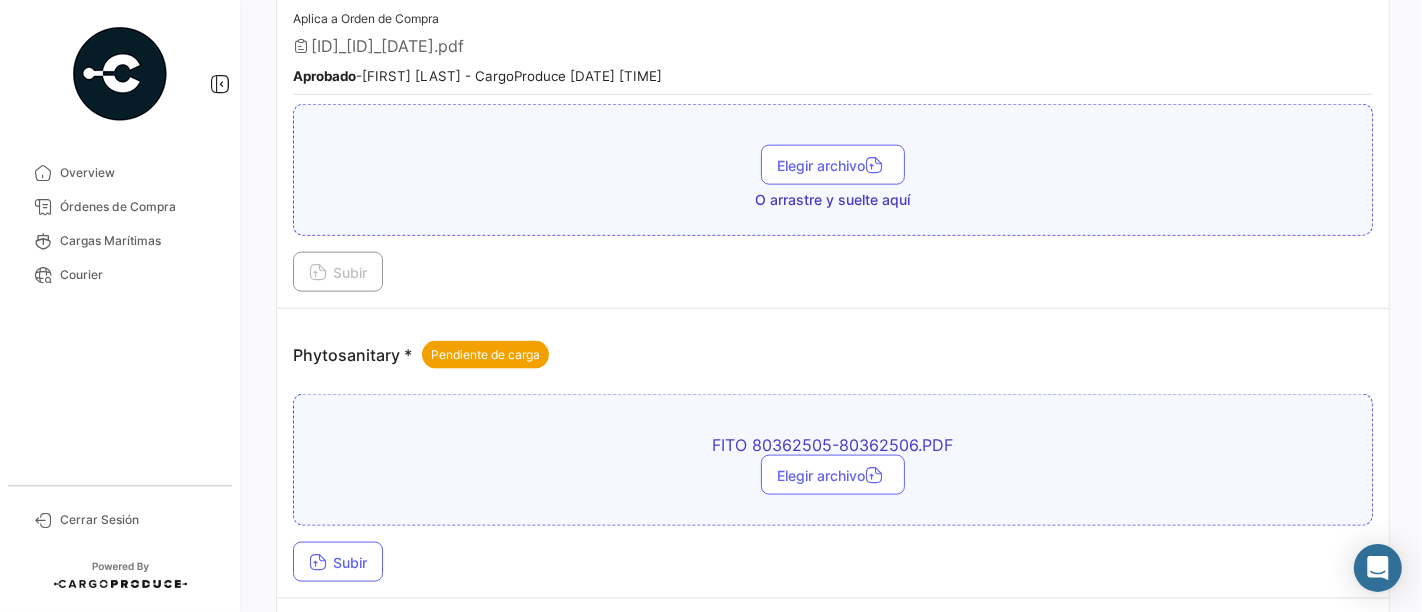 scroll, scrollTop: 2151, scrollLeft: 0, axis: vertical 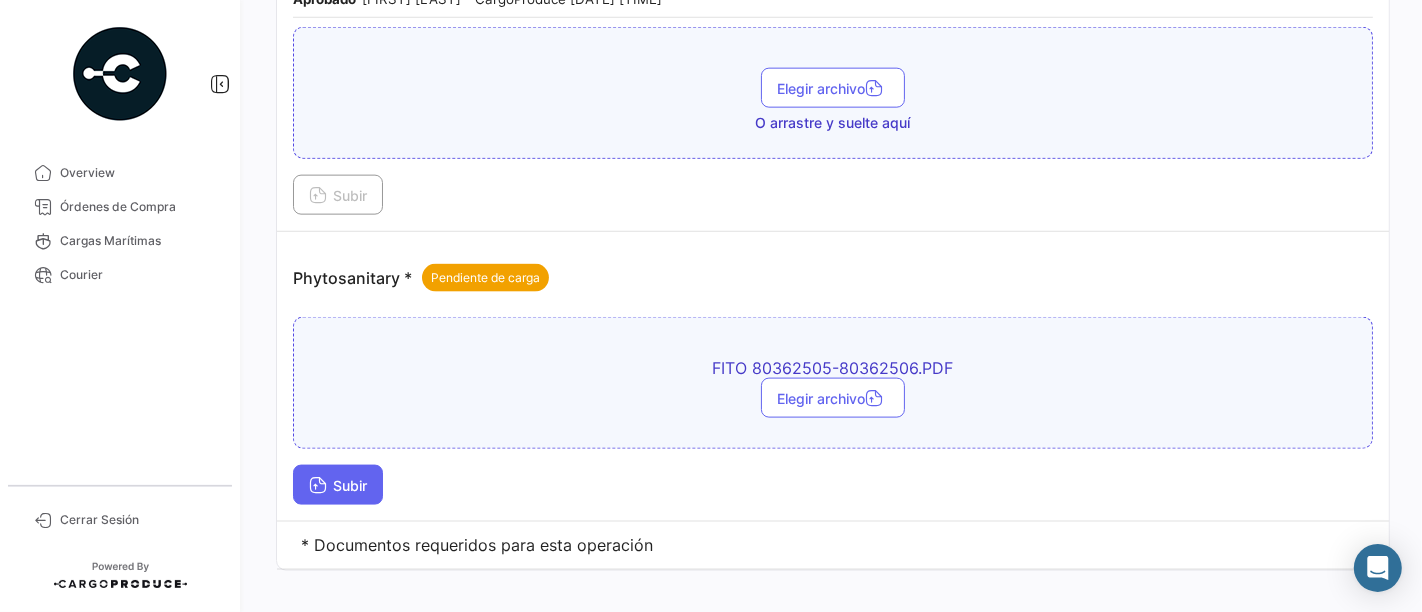 click on "Subir" at bounding box center [338, 485] 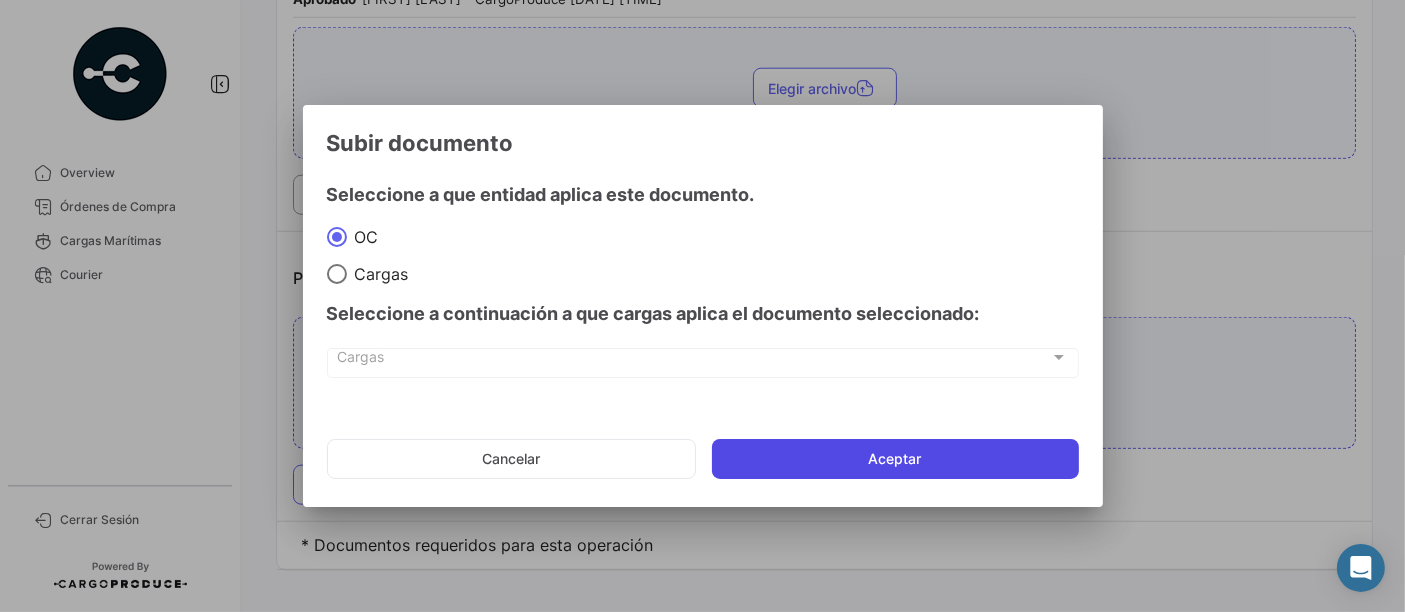 click on "Aceptar" 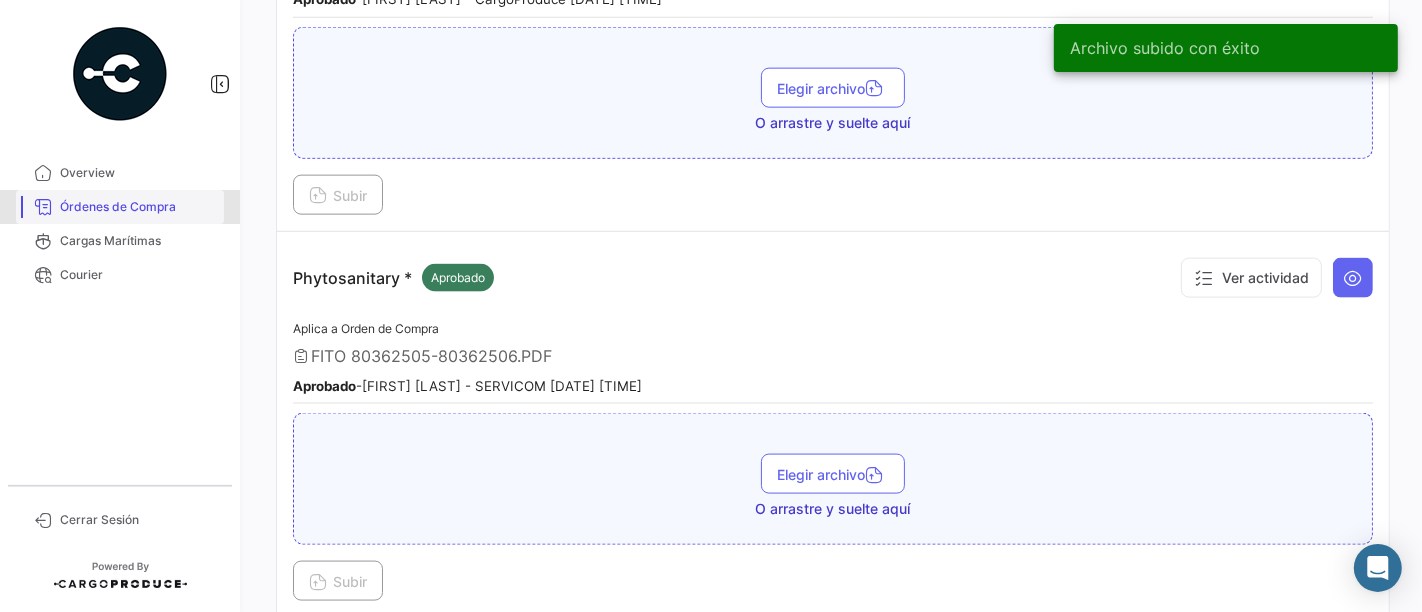 click on "Órdenes de Compra" at bounding box center (138, 207) 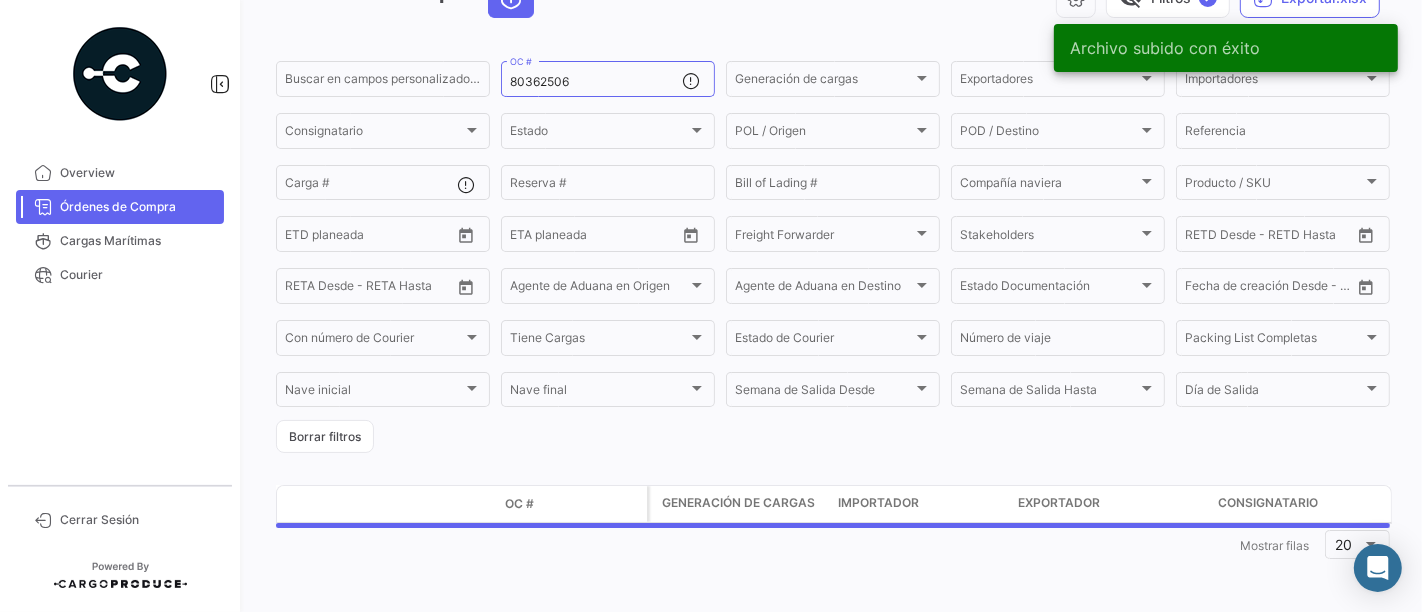 scroll, scrollTop: 0, scrollLeft: 0, axis: both 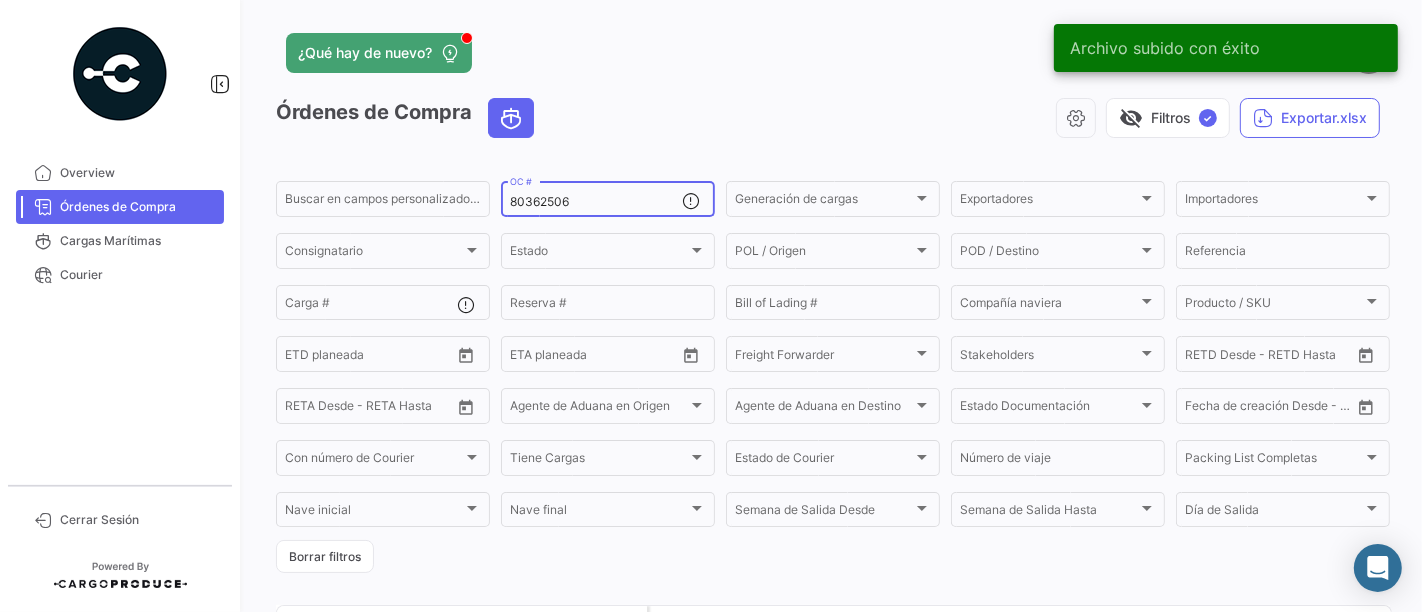 drag, startPoint x: 578, startPoint y: 207, endPoint x: 394, endPoint y: 225, distance: 184.87834 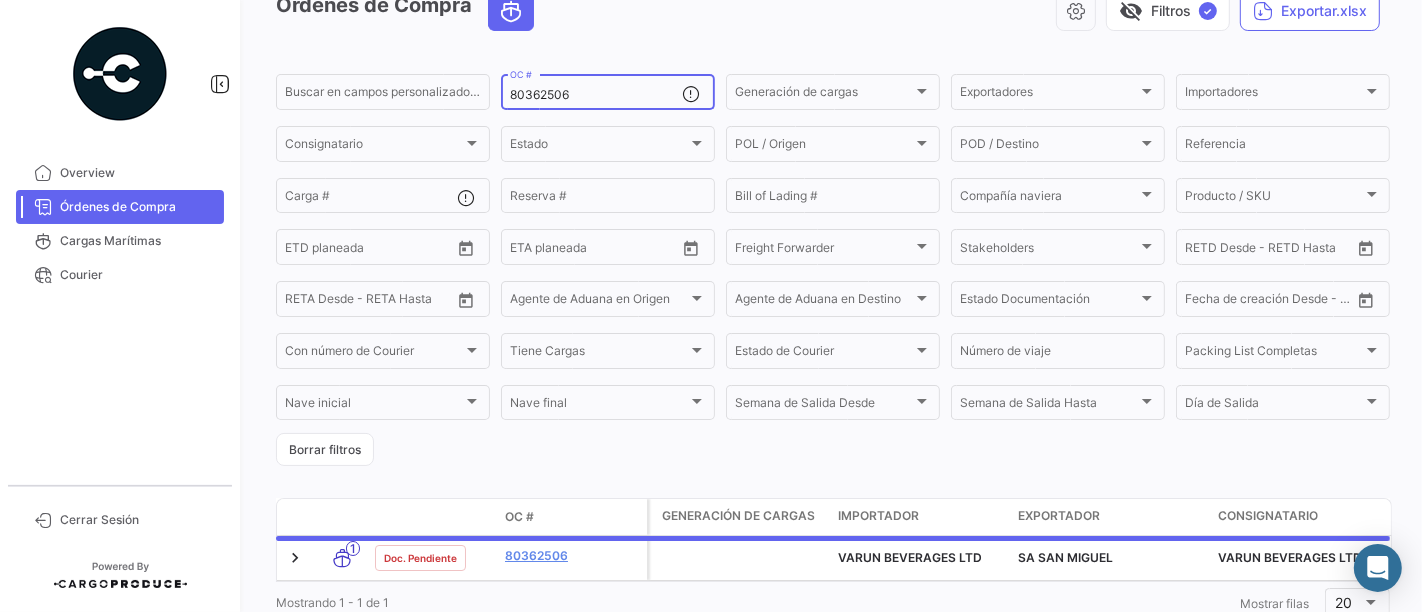 scroll, scrollTop: 72, scrollLeft: 0, axis: vertical 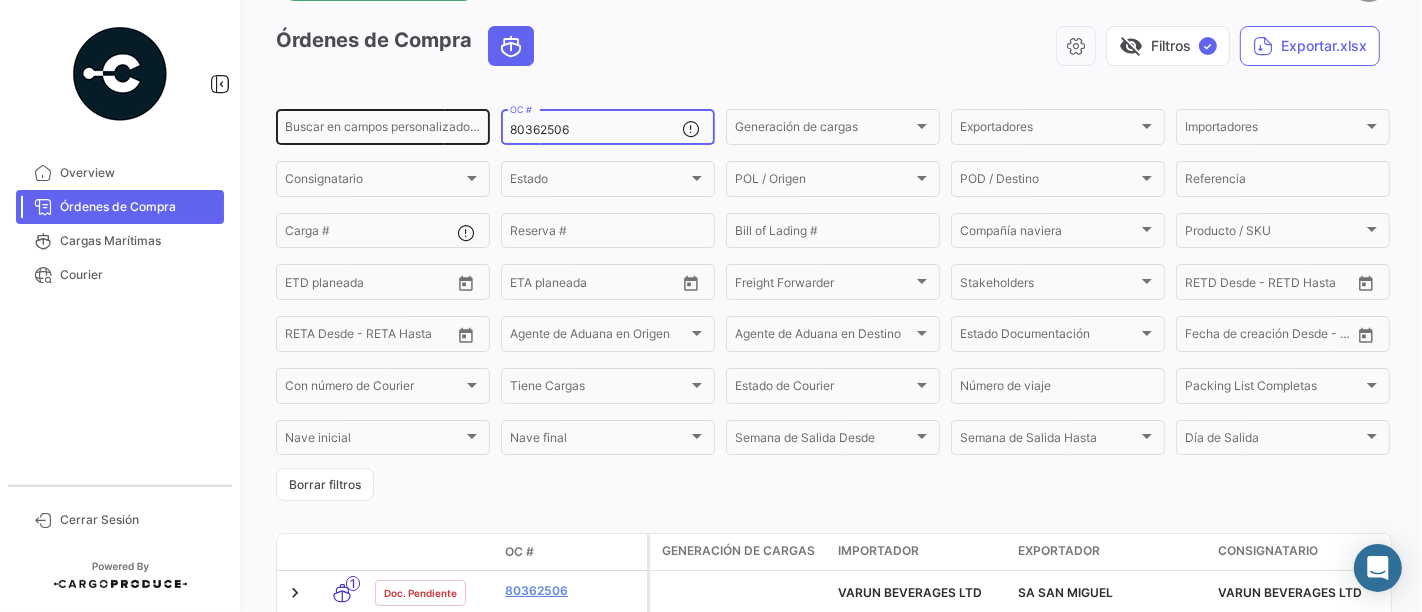 drag, startPoint x: 582, startPoint y: 136, endPoint x: 459, endPoint y: 136, distance: 123 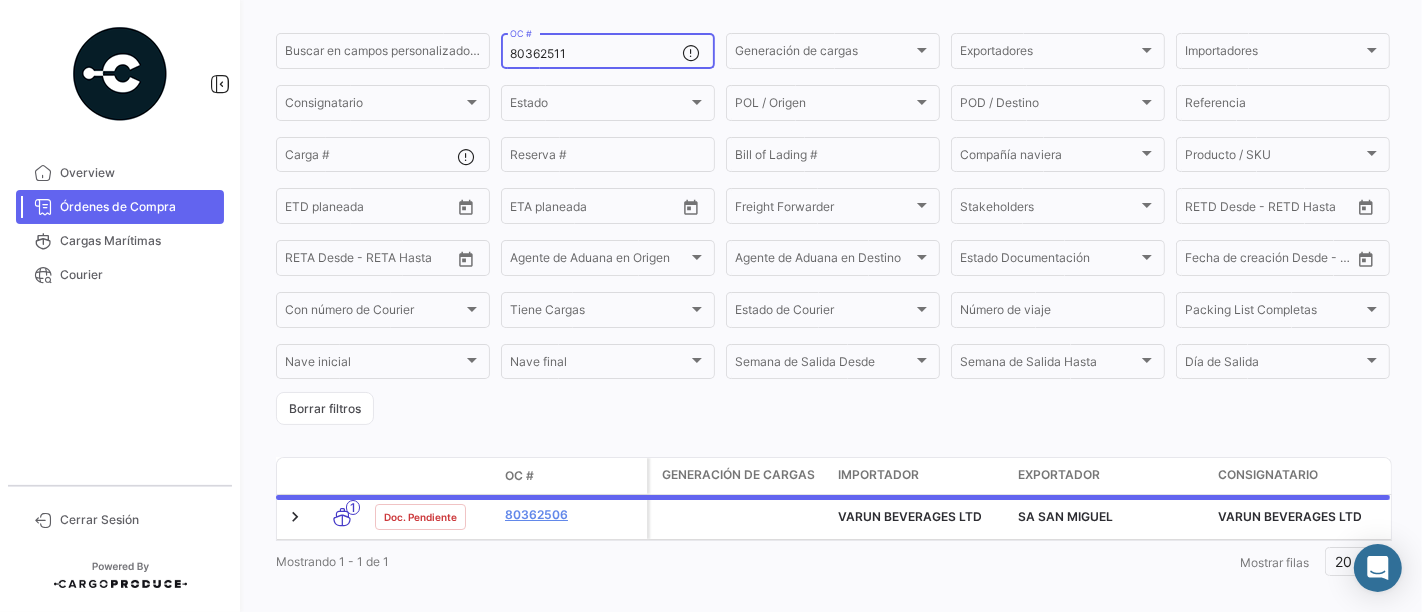 scroll, scrollTop: 183, scrollLeft: 0, axis: vertical 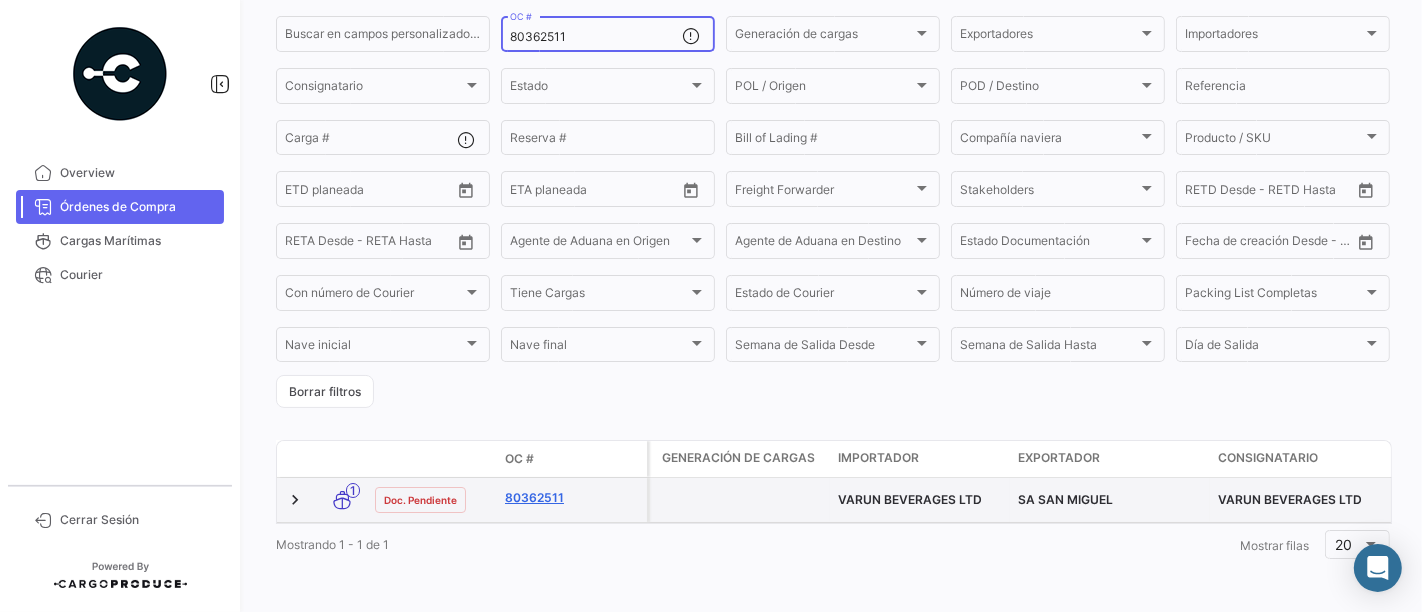 type on "80362511" 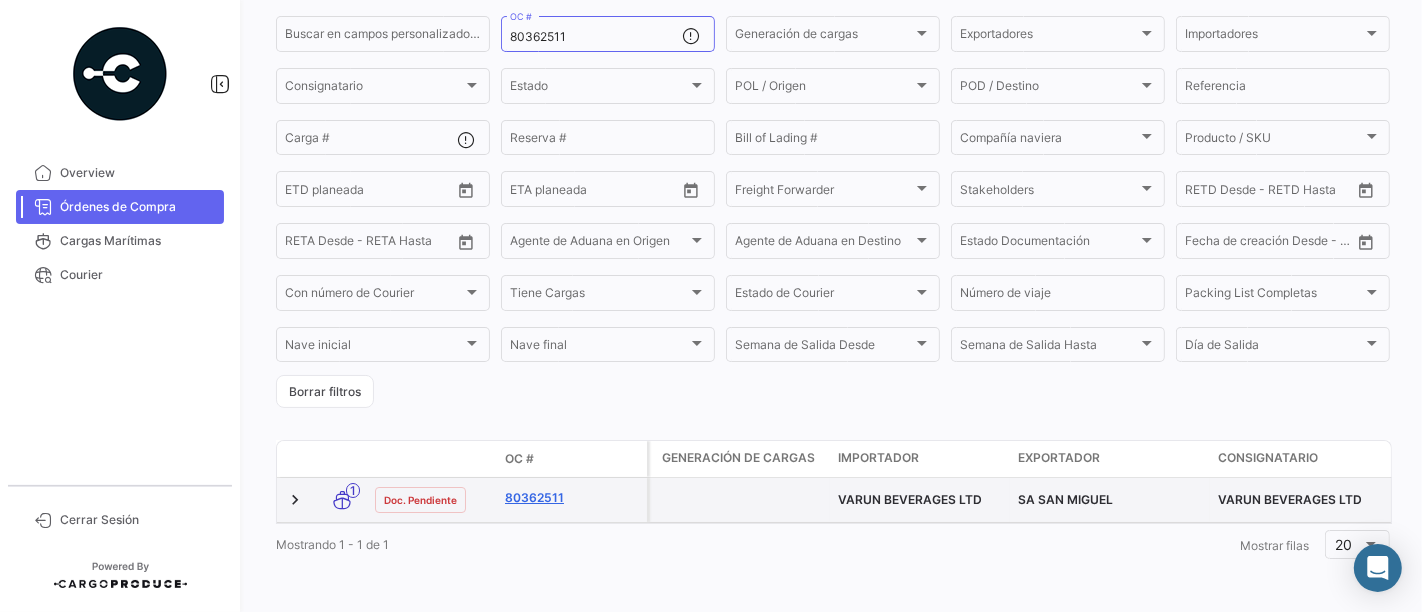 click on "80362511" 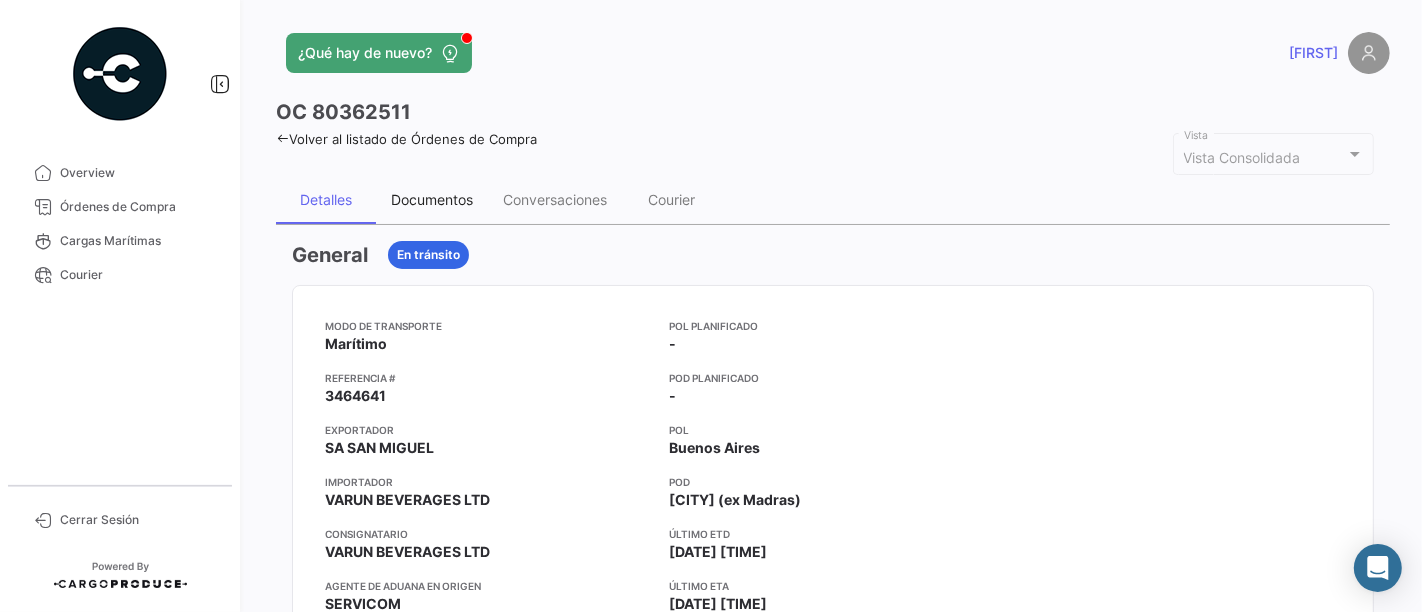 click on "Documentos" at bounding box center (432, 199) 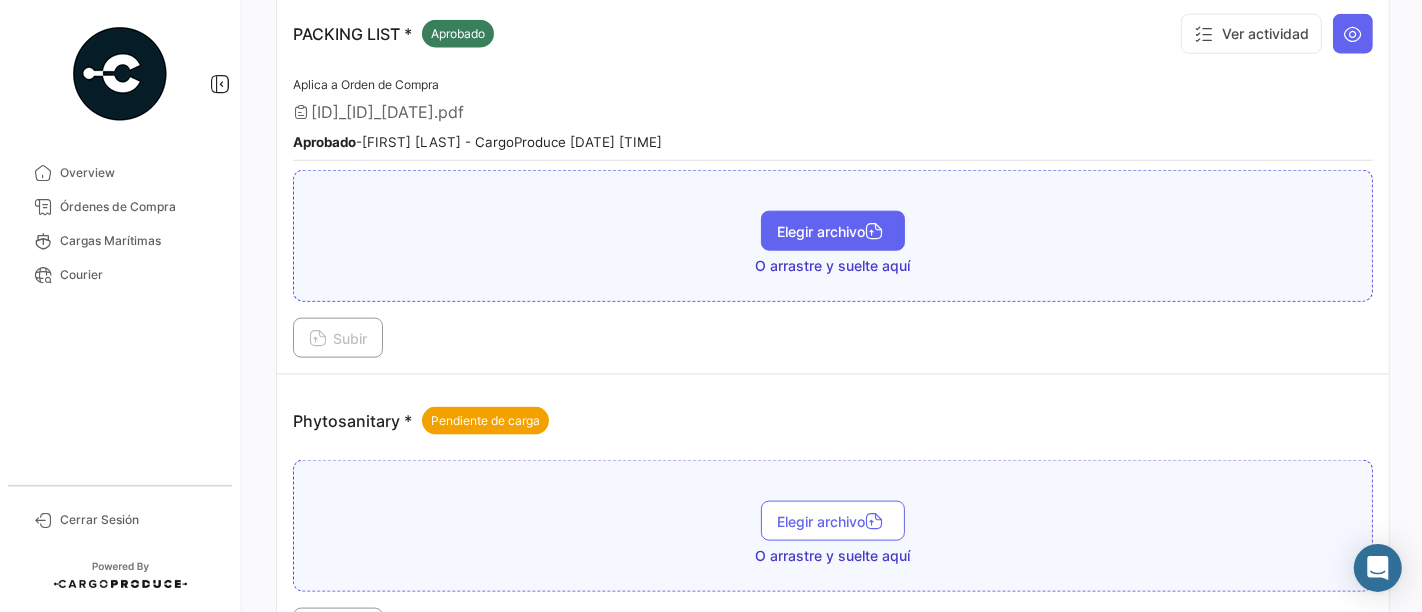 scroll, scrollTop: 2179, scrollLeft: 0, axis: vertical 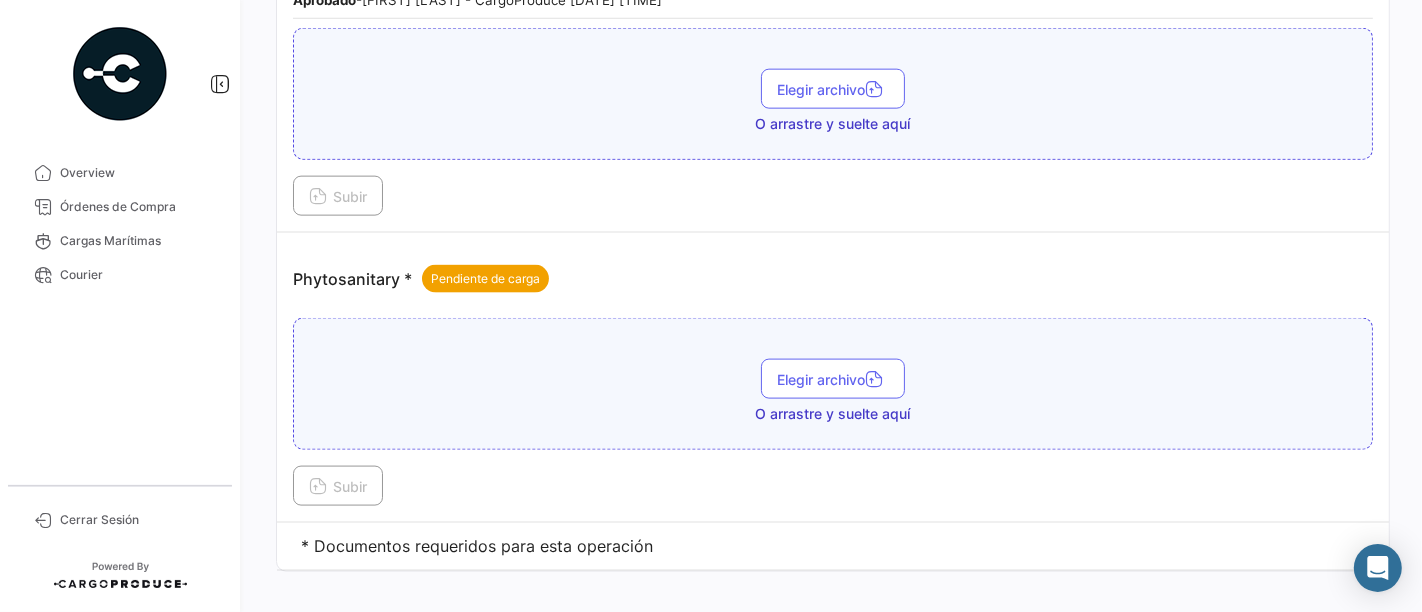 click on "O arrastre y suelte aquí" at bounding box center (833, 414) 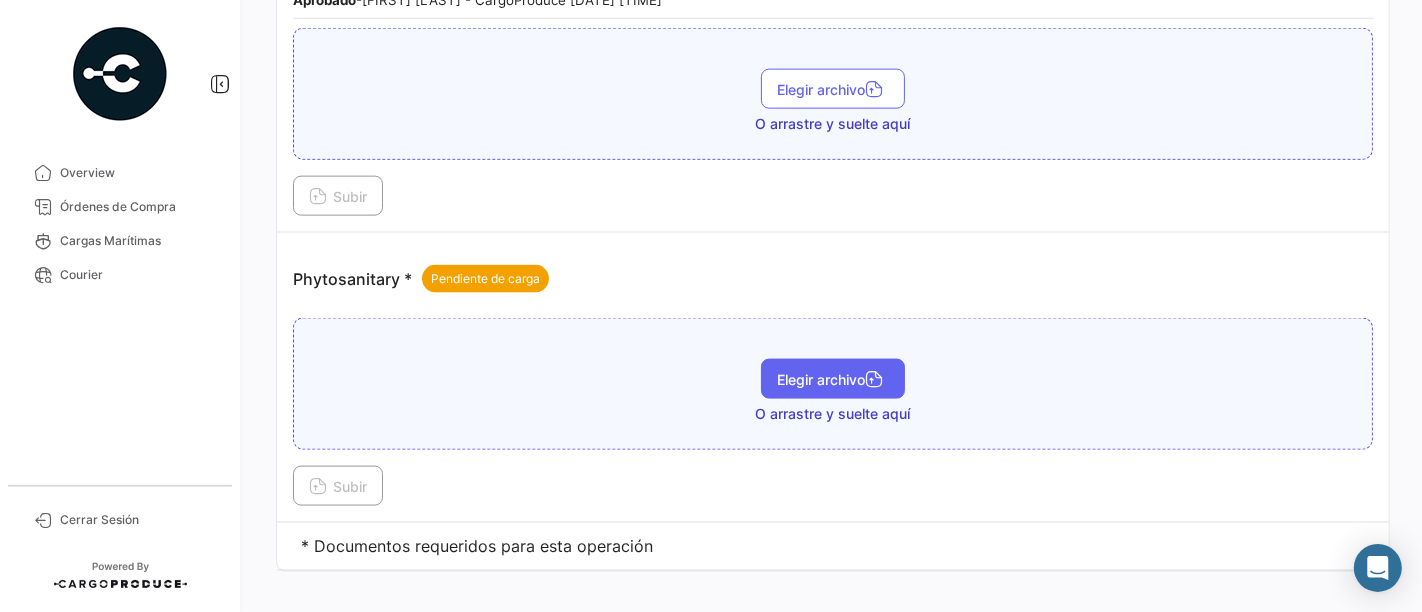 click on "Elegir archivo" at bounding box center [833, 379] 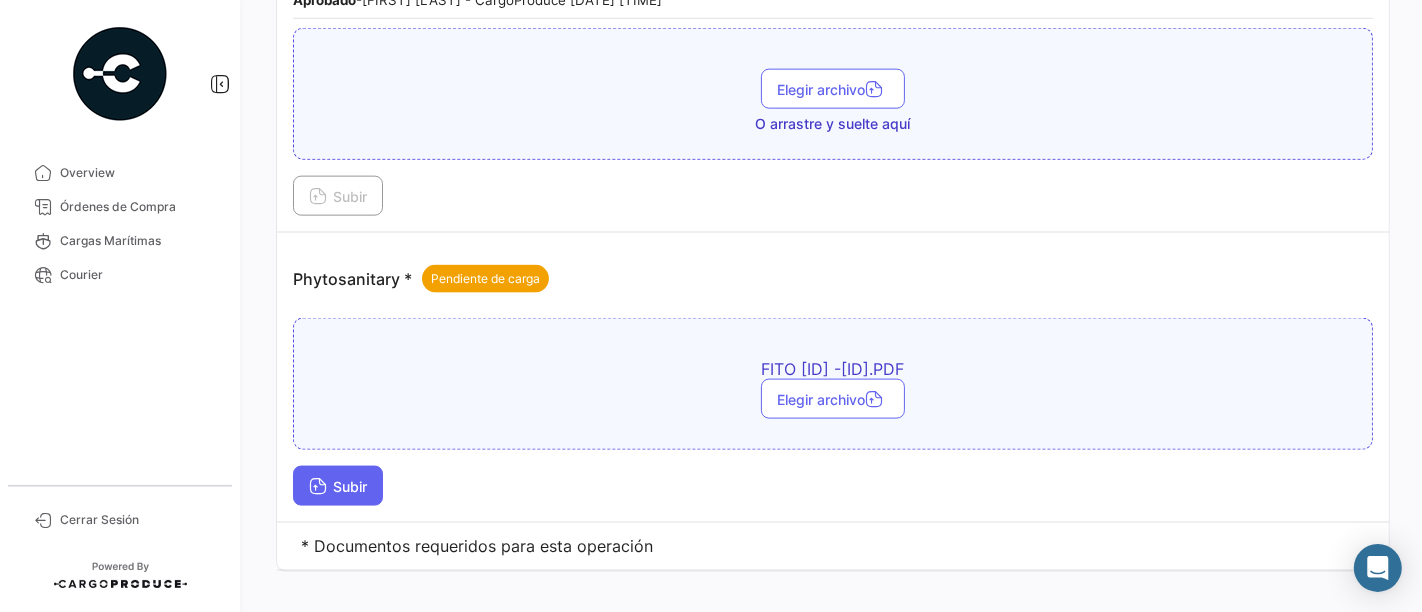 click on "Subir" at bounding box center [338, 486] 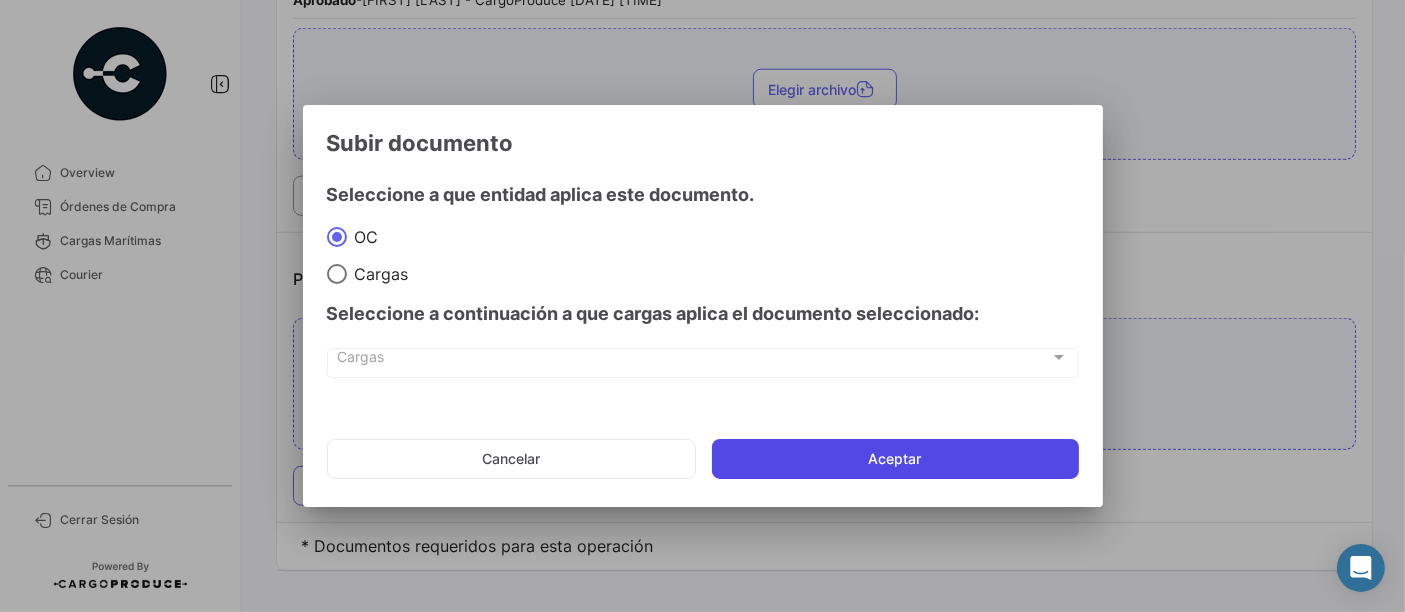 click on "Aceptar" 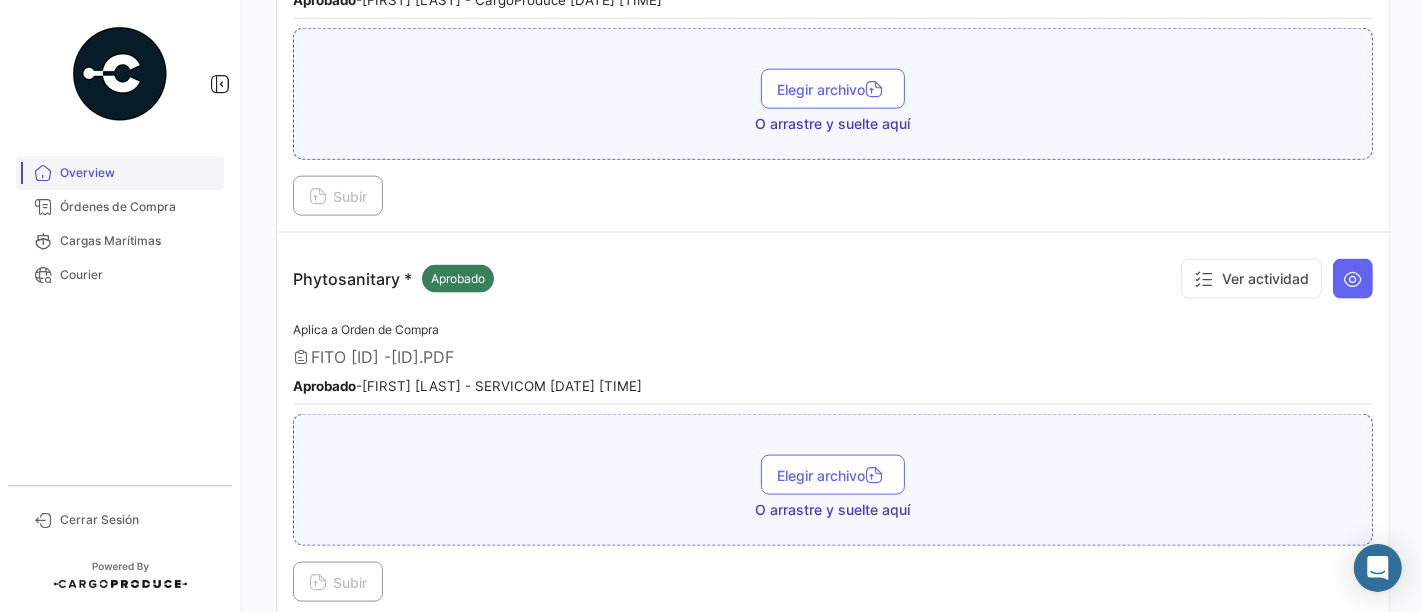 click on "Overview" at bounding box center (120, 173) 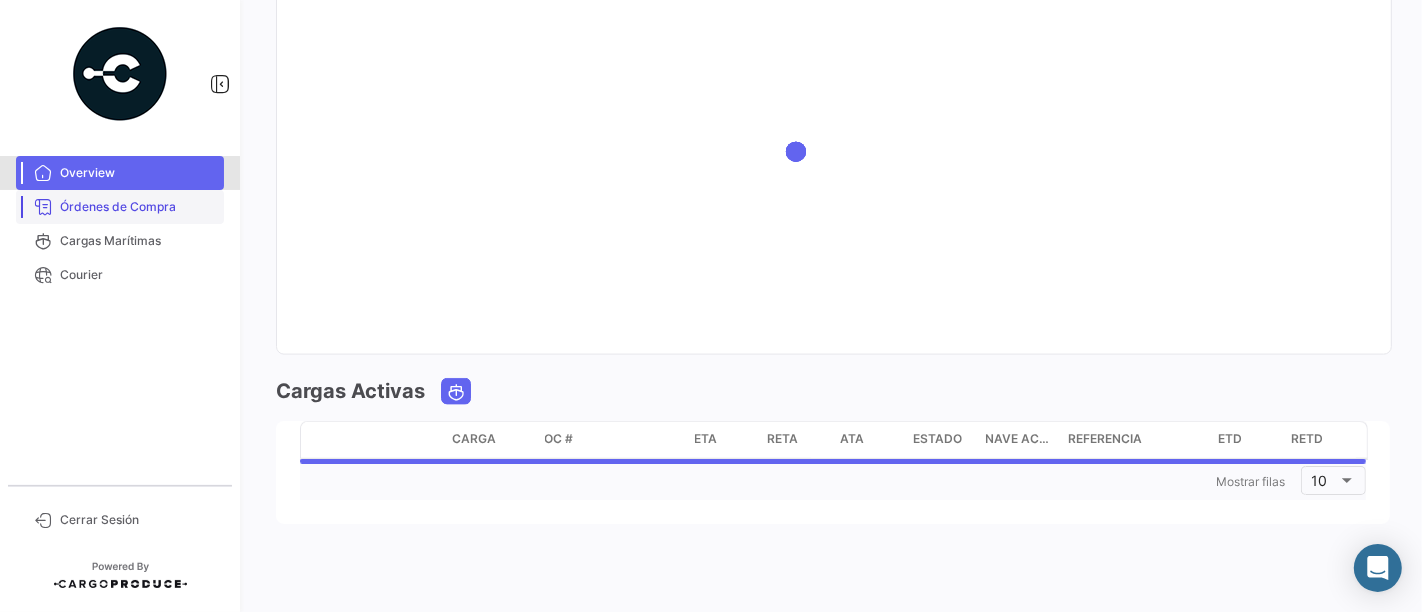scroll, scrollTop: 0, scrollLeft: 0, axis: both 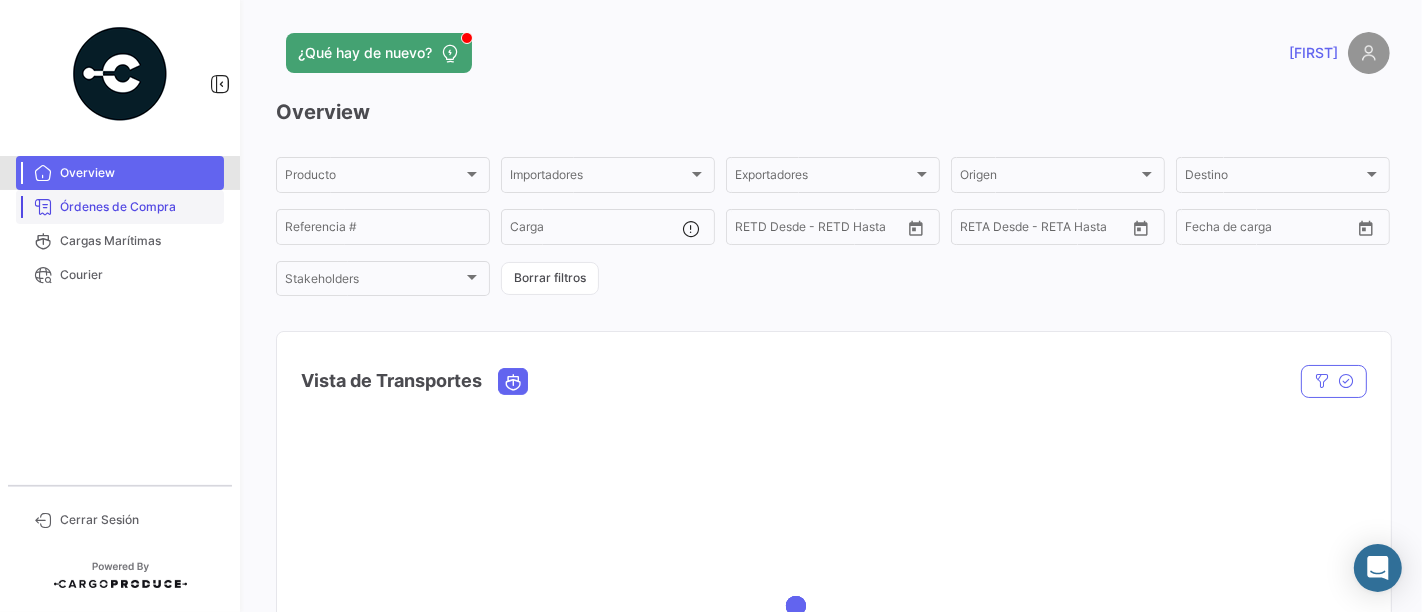 click on "Órdenes de Compra" at bounding box center [138, 207] 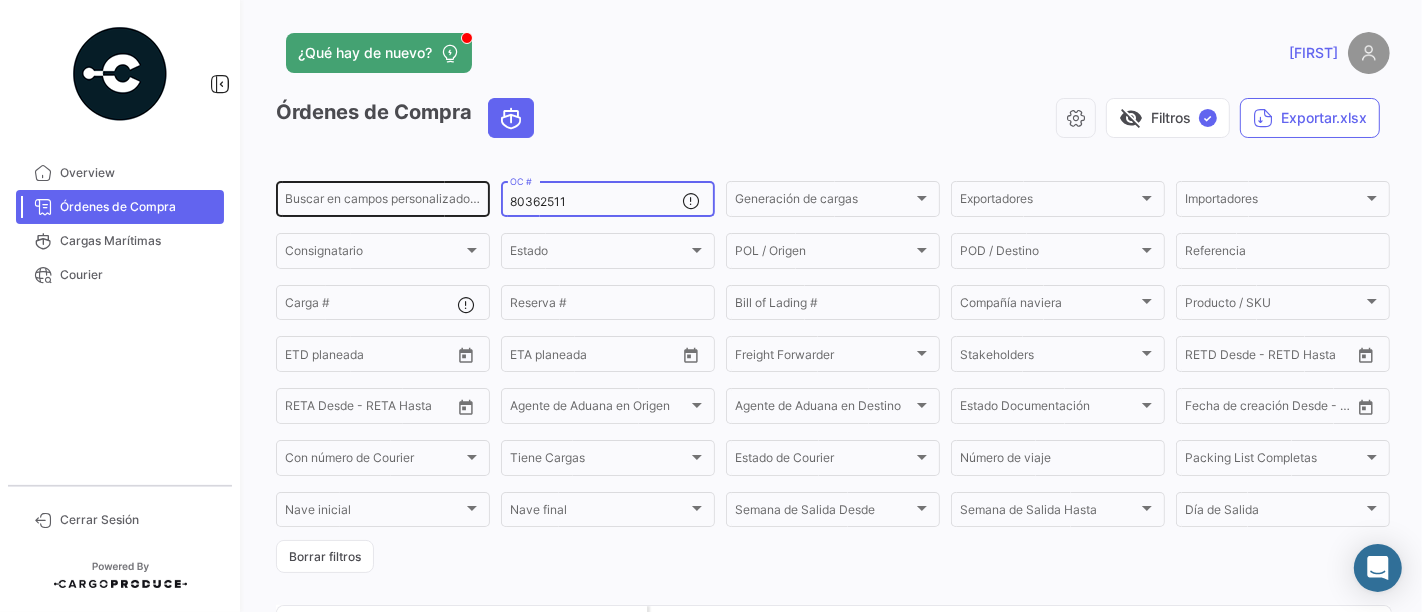 drag, startPoint x: 585, startPoint y: 201, endPoint x: 484, endPoint y: 214, distance: 101.8332 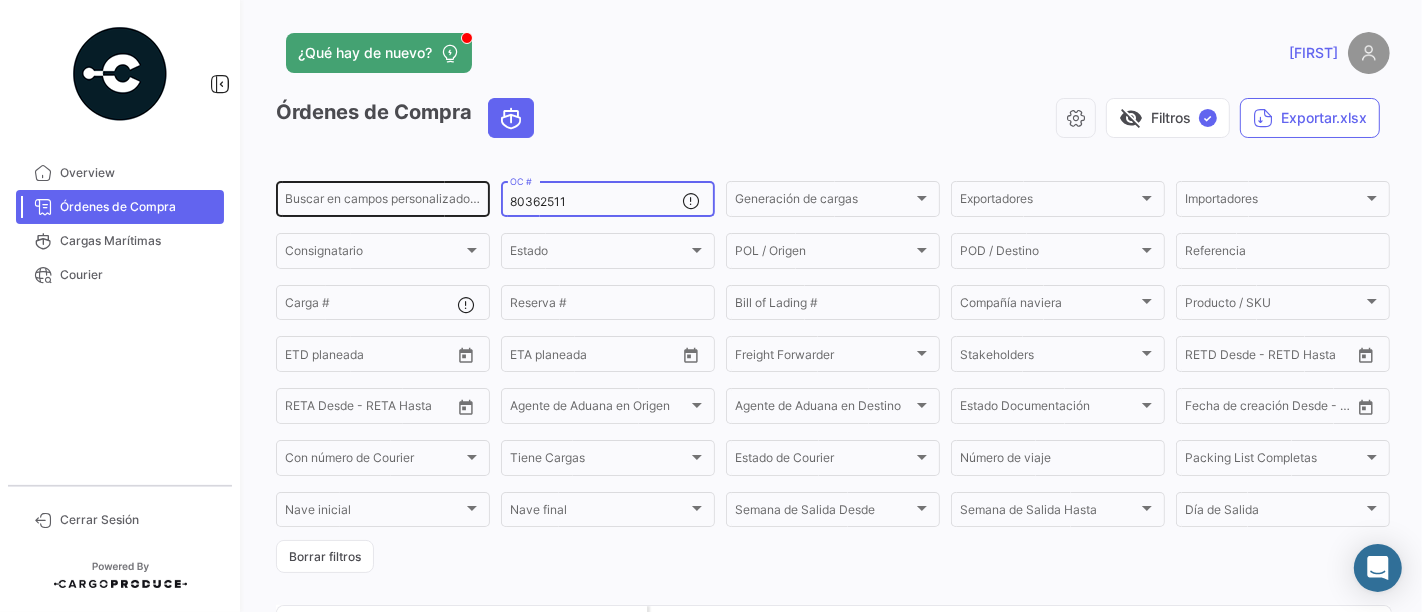 click on "Buscar en campos personalizados... [ID]  OC #  Generación de cargas Generación de cargas Exportadores Exportadores Importadores Importadores Consignatario Consignatario Estado Estado POL / Origen  POL / Origen  POD / Destino POD / Destino  Referencia  Carga # Reserva # Bill of Lading # Compañía naviera Compañía naviera Producto / SKU Producto / SKU Desde –  ETD planeada  Desde –  ETA planeada  Freight Forwarder Freight Forwarder Stakeholders Stakeholders Desde –  RETD Desde - RETD Hasta  Desde –  RETA Desde - RETA Hasta  Agente de Aduana en Origen Agente de Aduana en Origen Agente de Aduana en Destino Agente de Aduana en Destino Estado Documentación Estado Documentación Desde –  Fecha de creación Desde - Hasta  Con número de Courier Con número de Courier Tiene Cargas Tiene Cargas Estado de Courier Estado de Courier Número de viaje Packing List Completas Packing List Completas Nave inicial Nave inicial Nave final Nave final Semana de Salida
Desde Día de Salida" 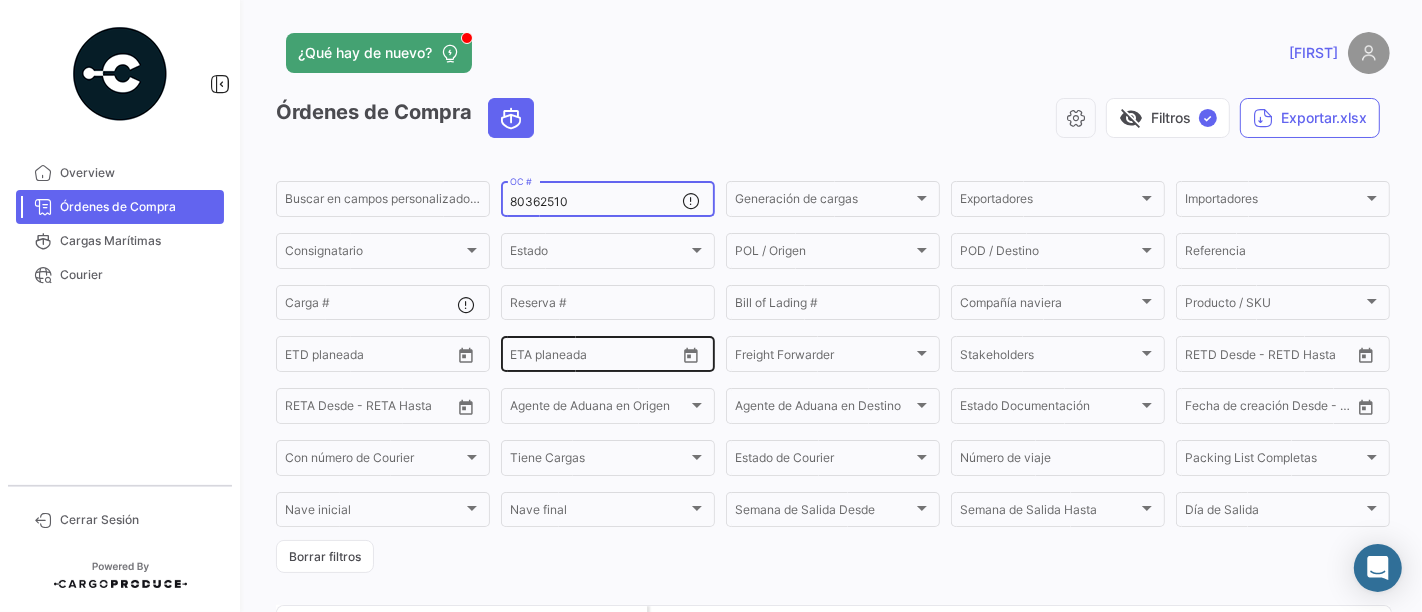 scroll, scrollTop: 121, scrollLeft: 0, axis: vertical 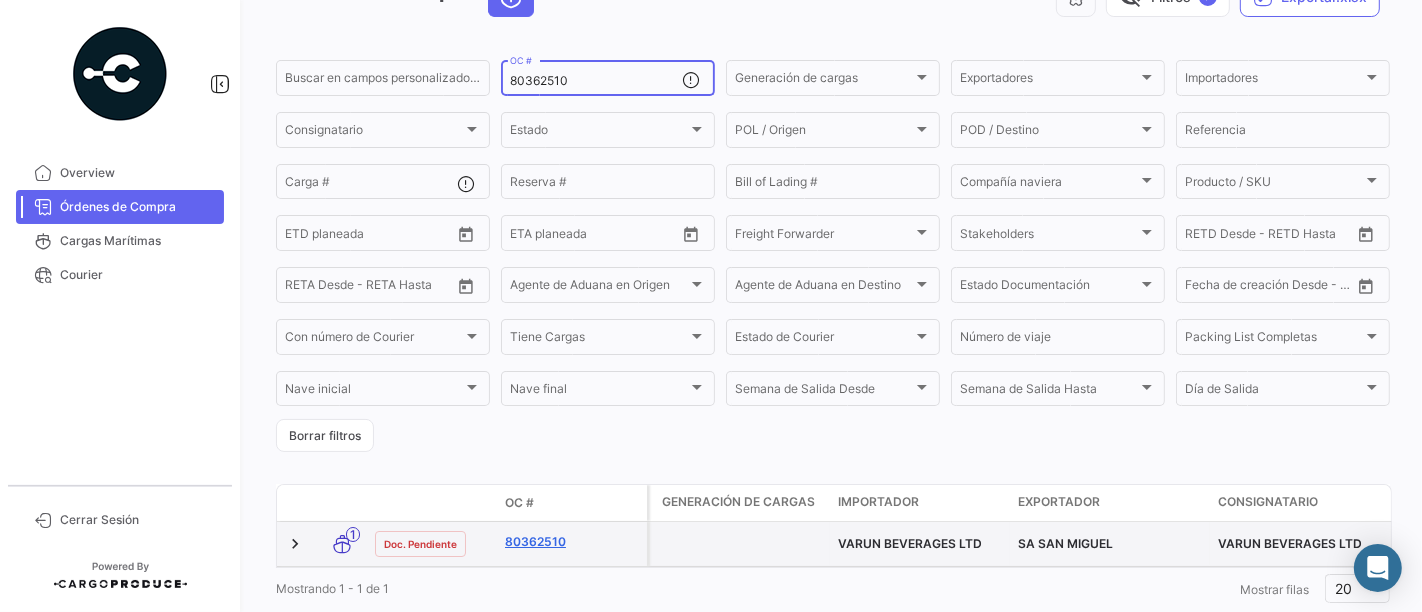 type on "80362510" 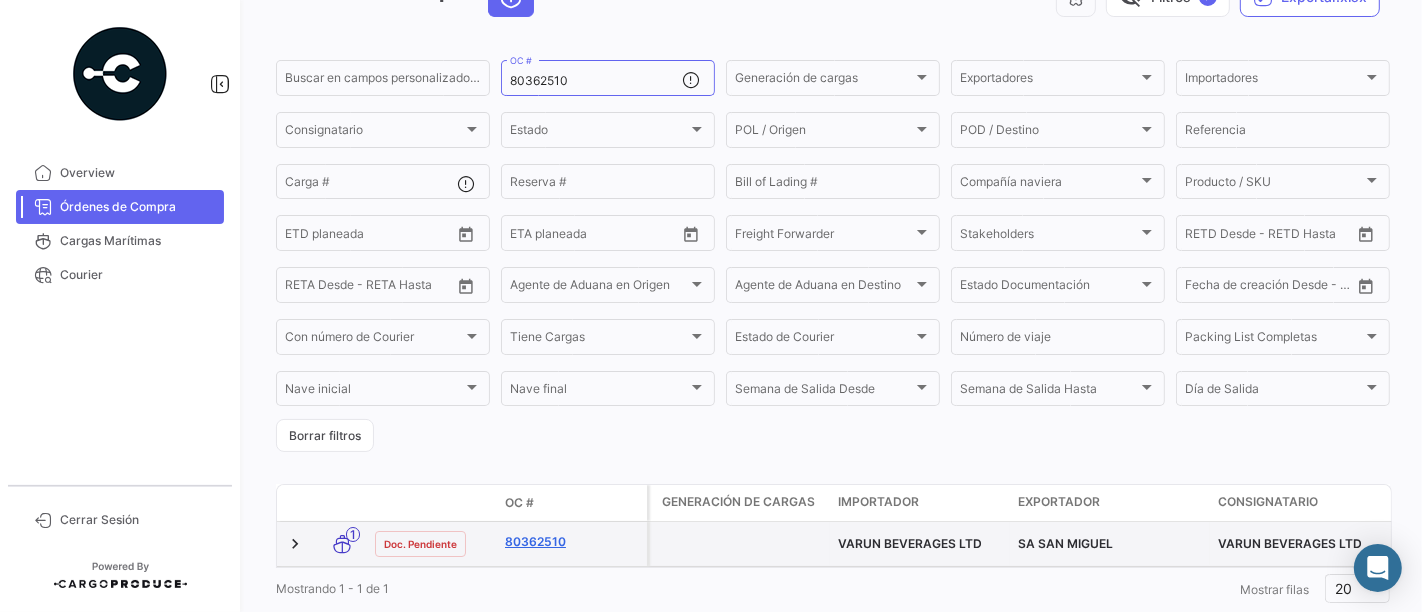 click on "80362510" 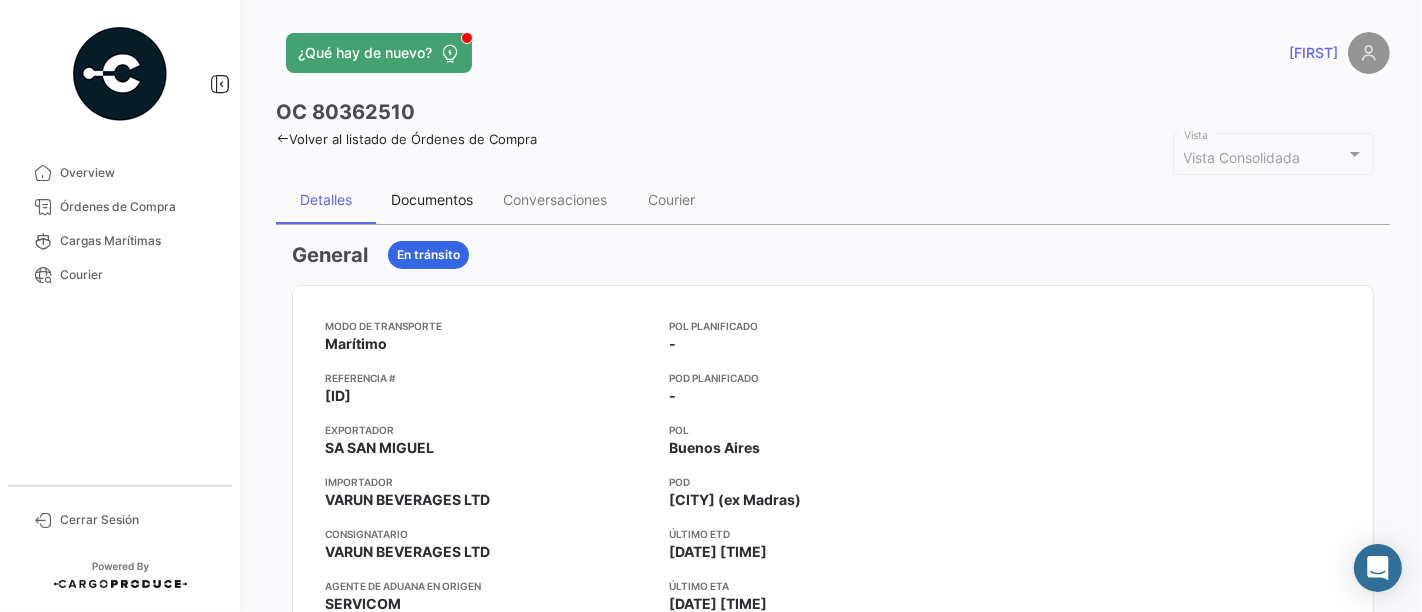 click on "Documentos" at bounding box center [432, 200] 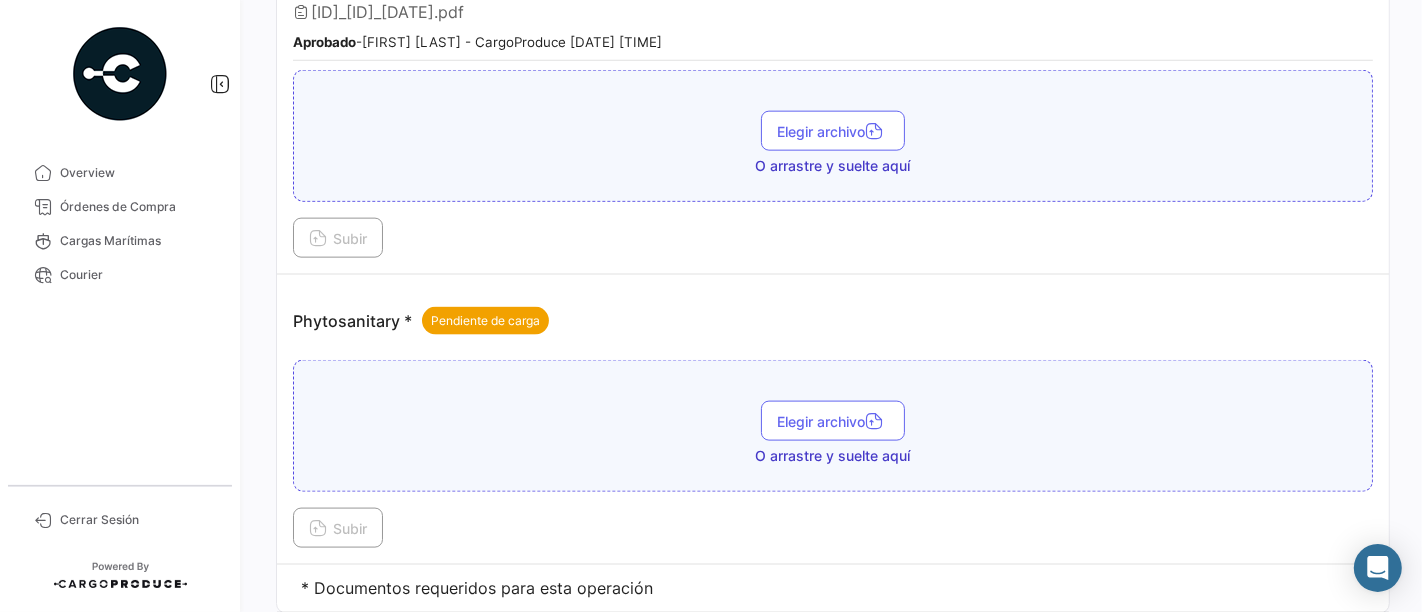scroll, scrollTop: 2179, scrollLeft: 0, axis: vertical 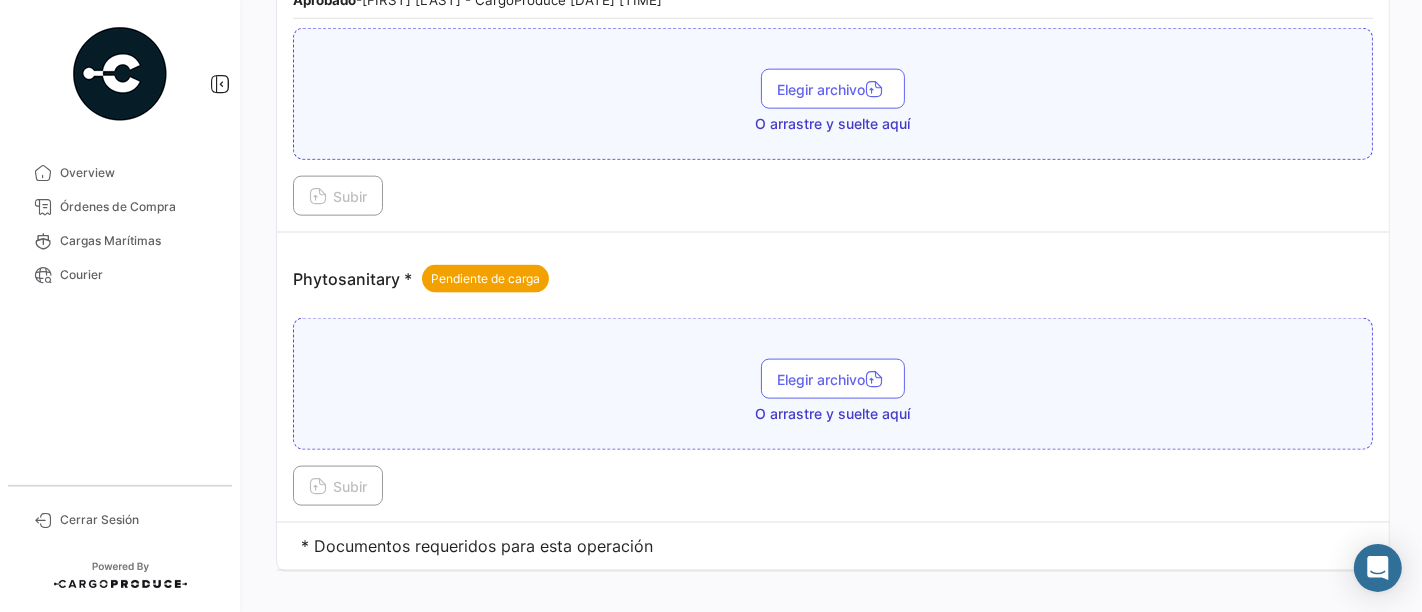 click on "O arrastre y suelte aquí" at bounding box center (833, 414) 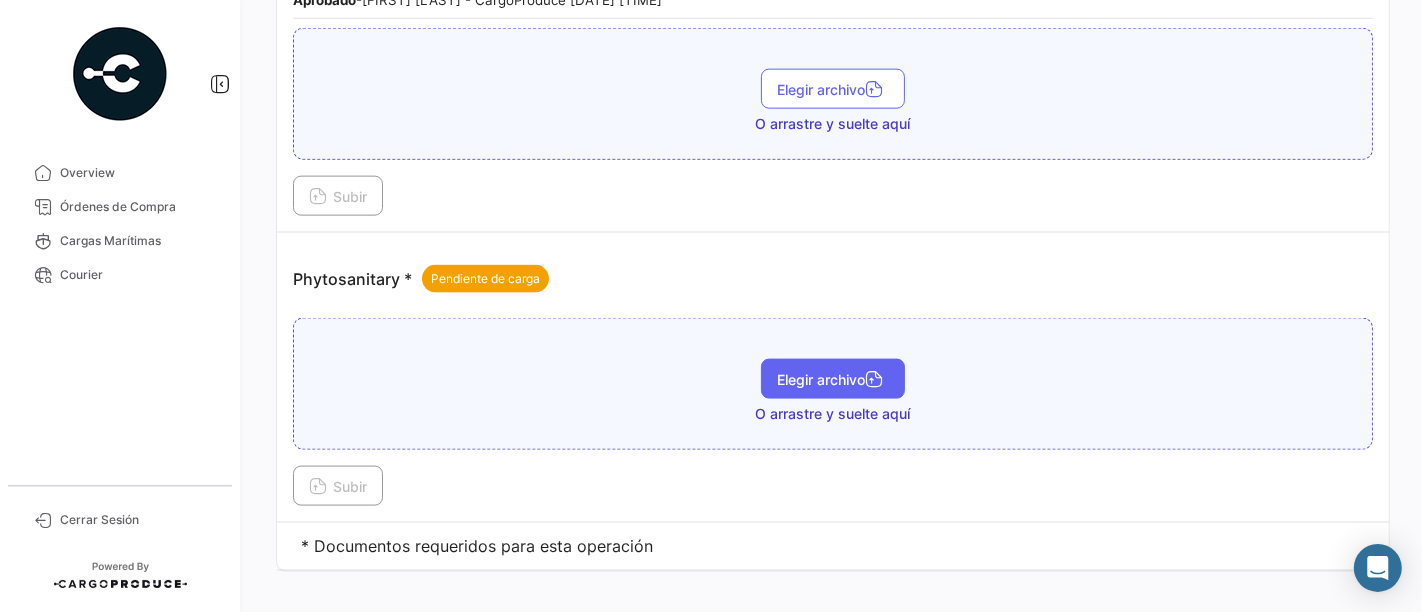 click on "Elegir archivo" at bounding box center (833, 379) 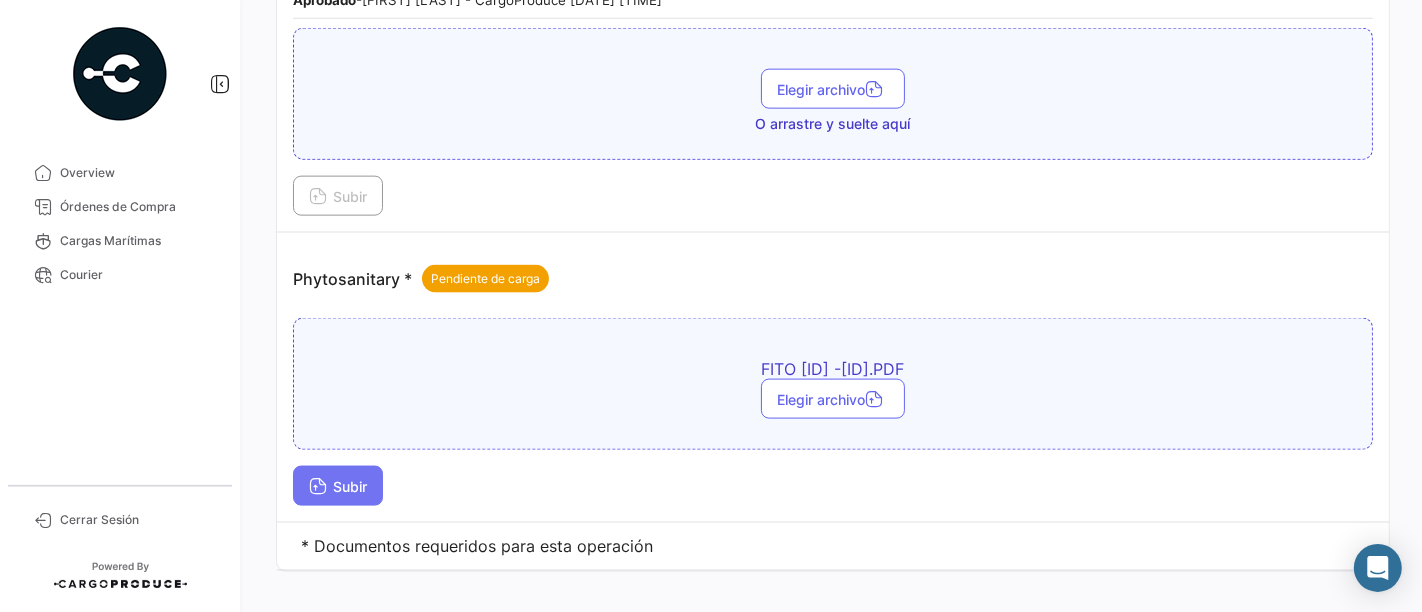 click on "Subir" at bounding box center [338, 486] 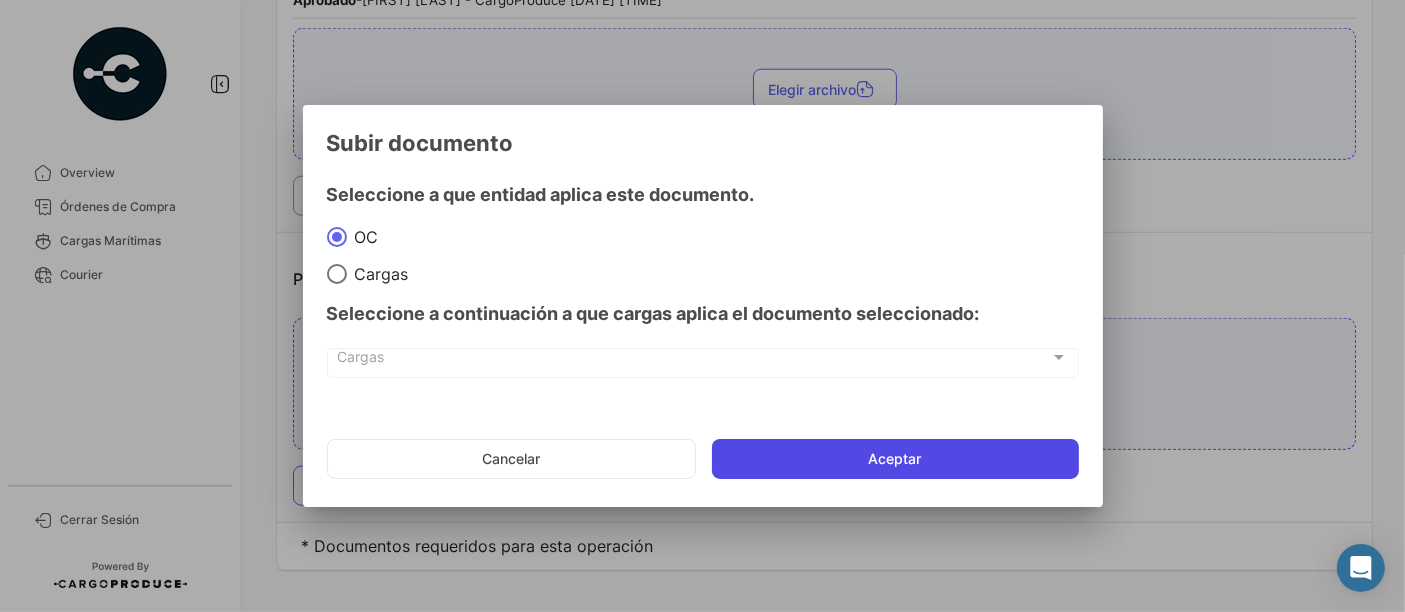 click on "Aceptar" 